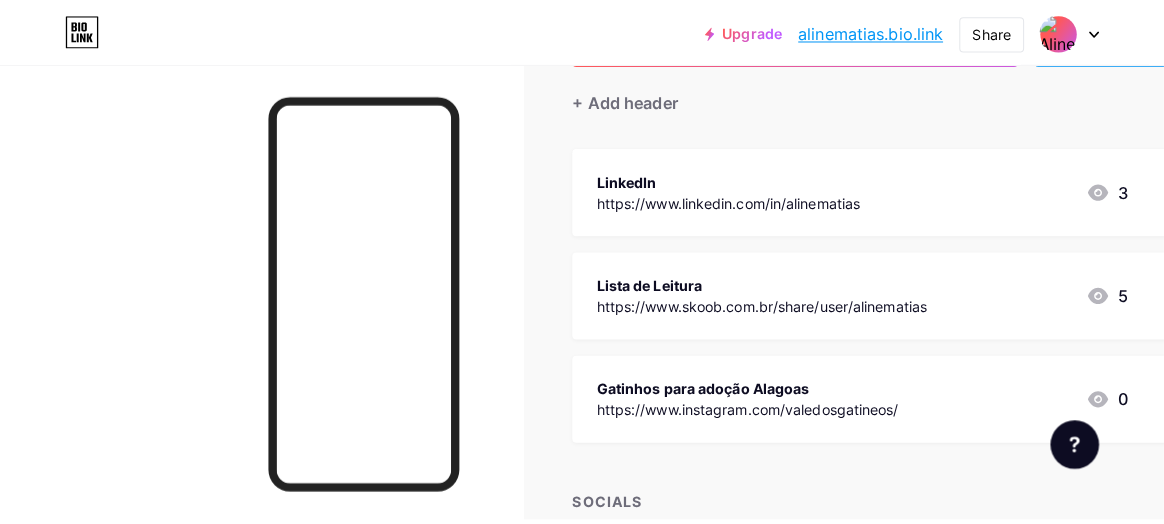 scroll, scrollTop: 199, scrollLeft: 0, axis: vertical 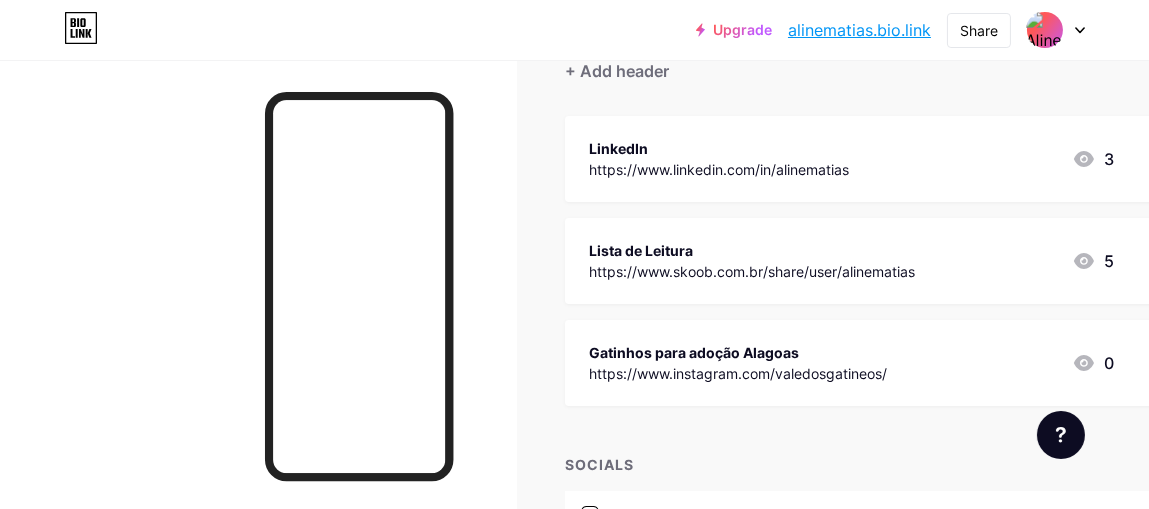 click on "Lista de Leitura
https://www.skoob.com.br/share/user/alinematias
5" at bounding box center [851, 261] 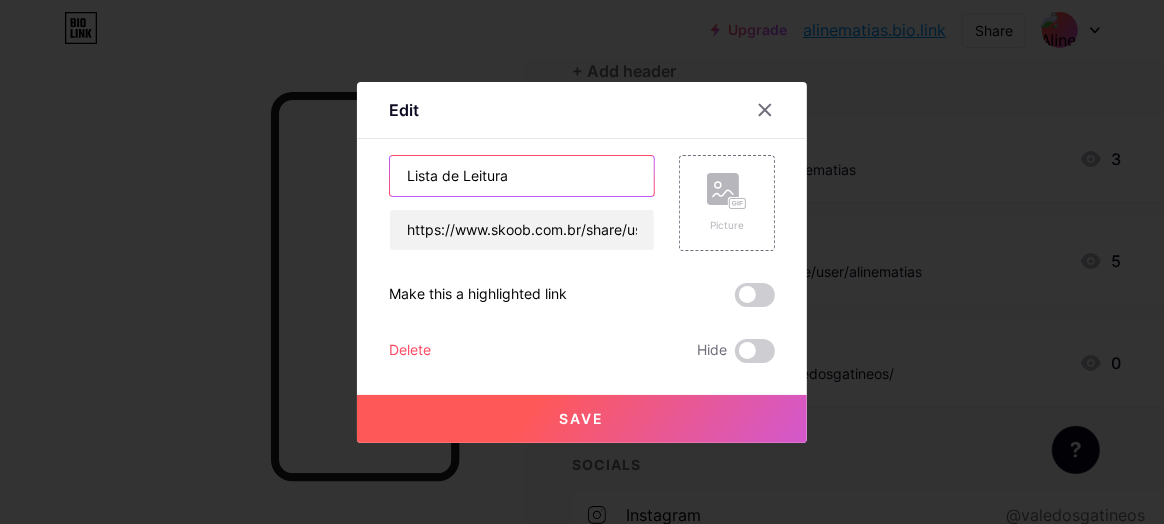 click on "Lista de Leitura" at bounding box center (522, 176) 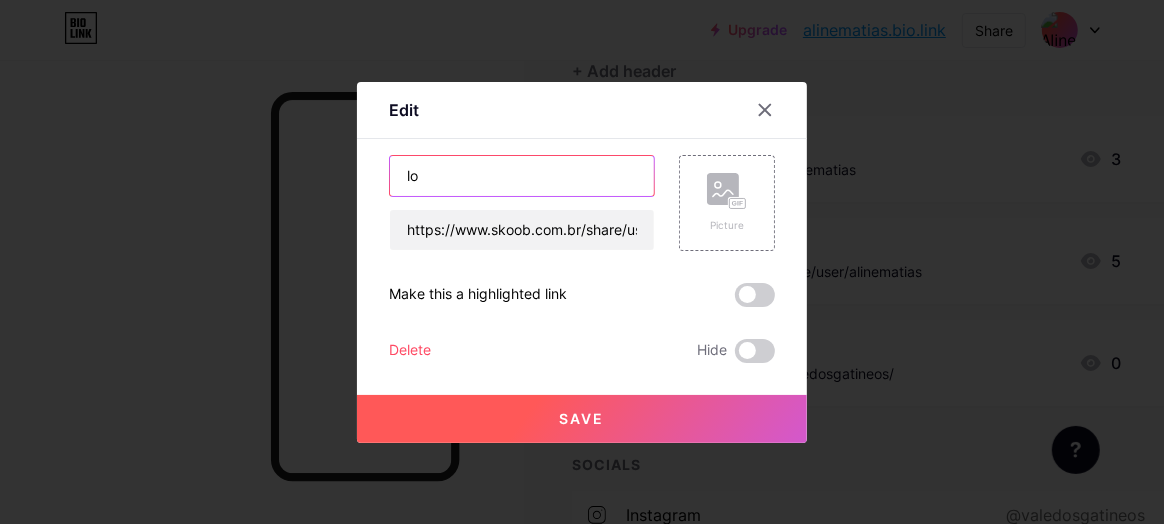 type on "l" 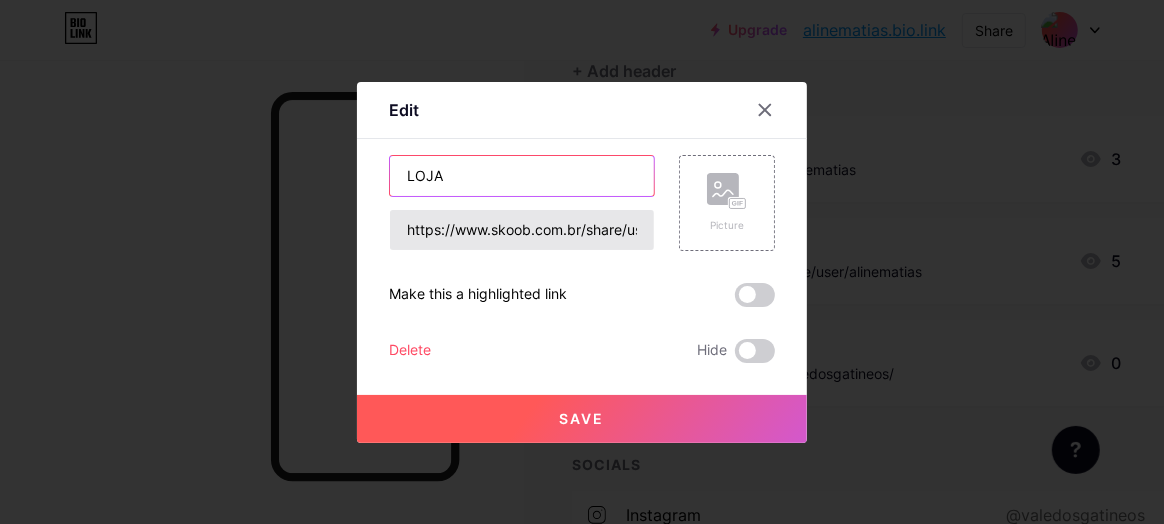 type on "LOJA" 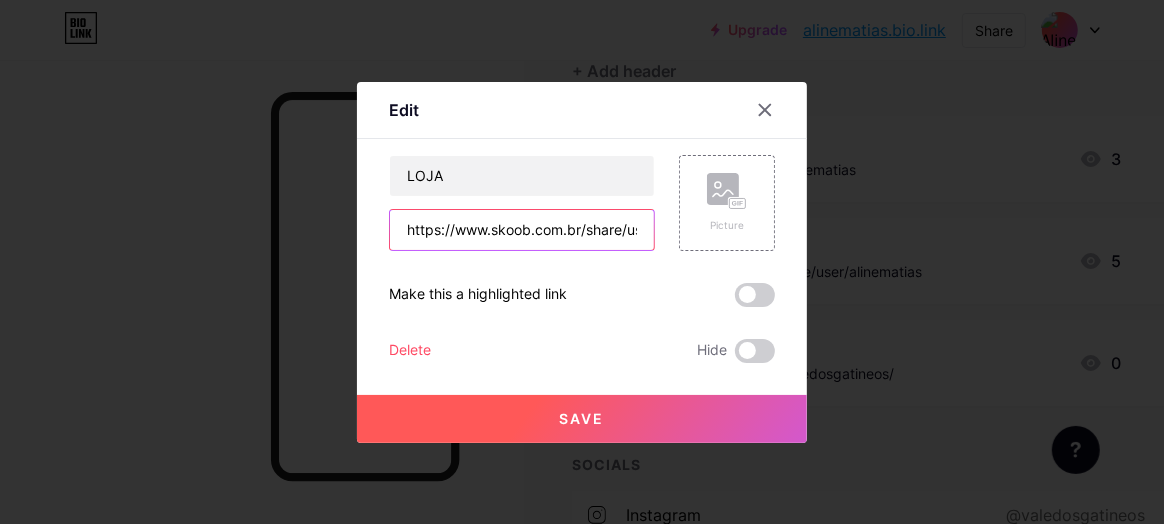 click on "https://www.skoob.com.br/share/user/alinematias" at bounding box center [522, 230] 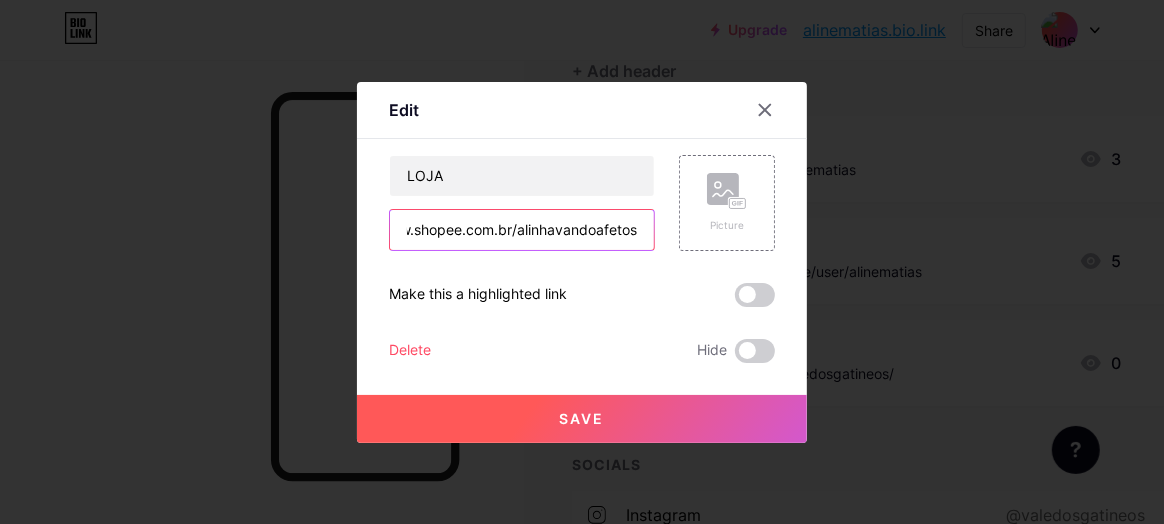 scroll, scrollTop: 0, scrollLeft: 77, axis: horizontal 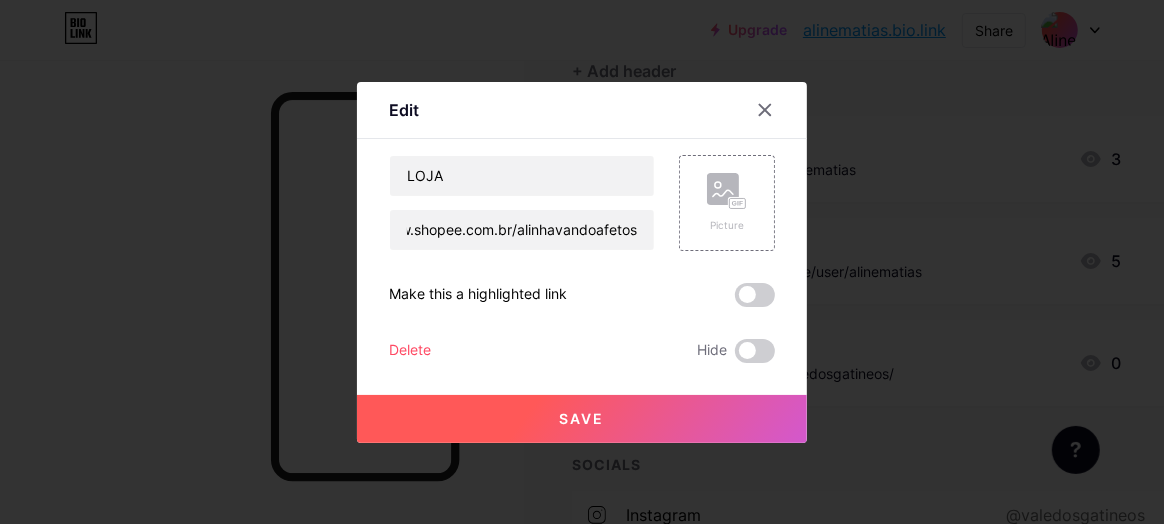 type 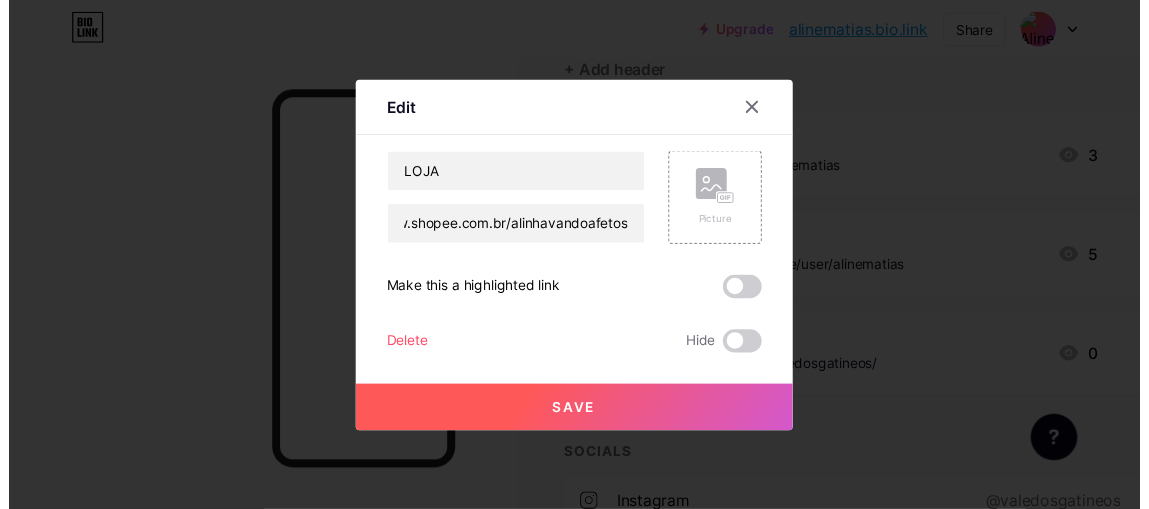scroll, scrollTop: 0, scrollLeft: 0, axis: both 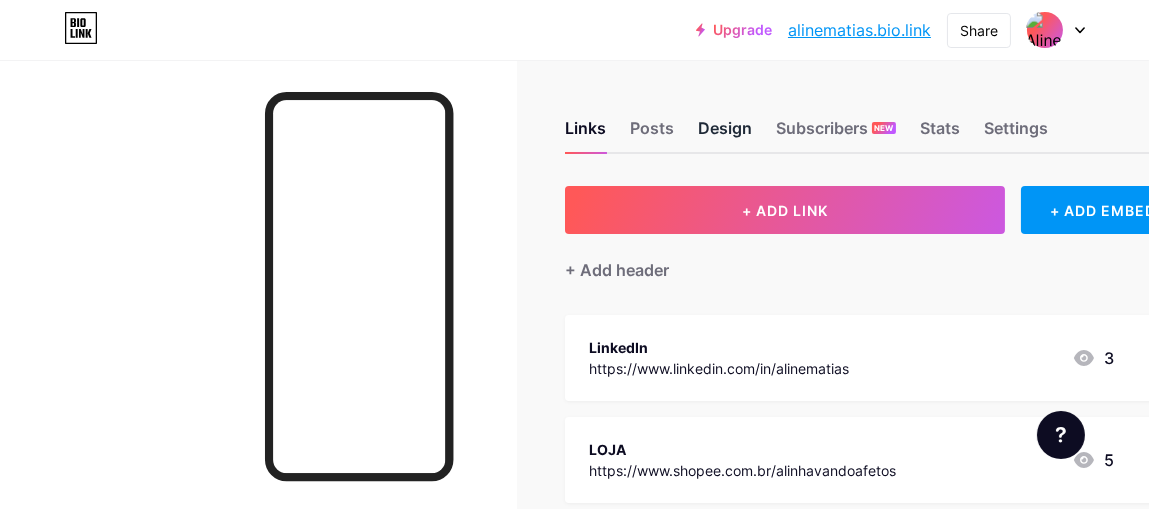 click on "Design" at bounding box center (725, 134) 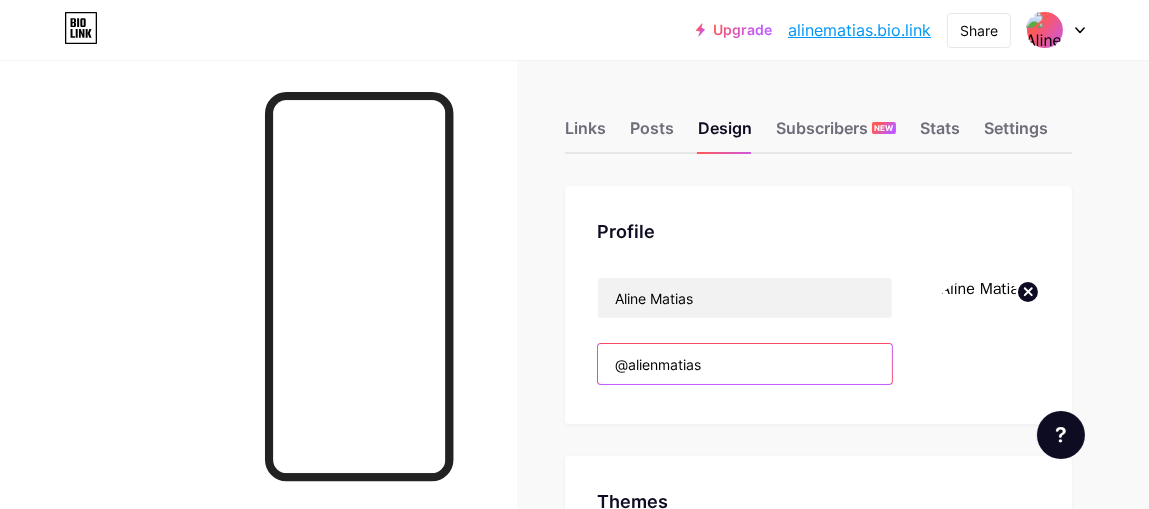 click on "@alienmatias" at bounding box center [745, 364] 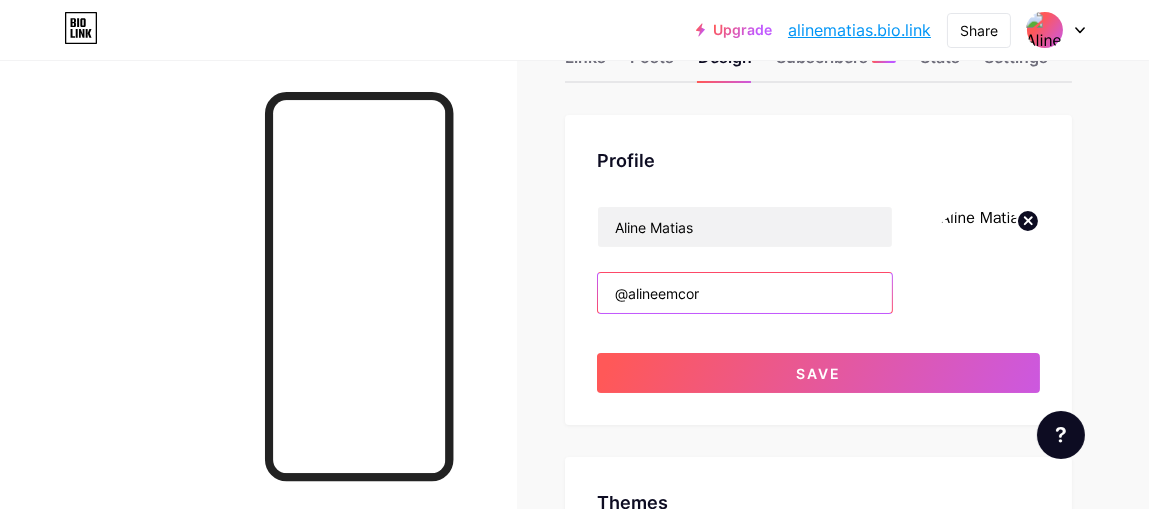scroll, scrollTop: 99, scrollLeft: 0, axis: vertical 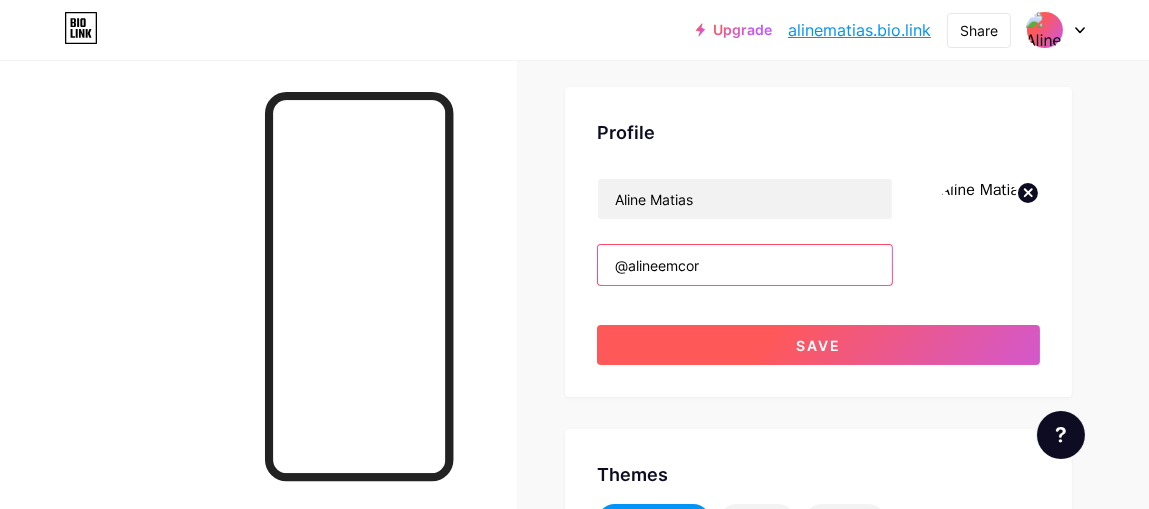 type on "@alineemcor" 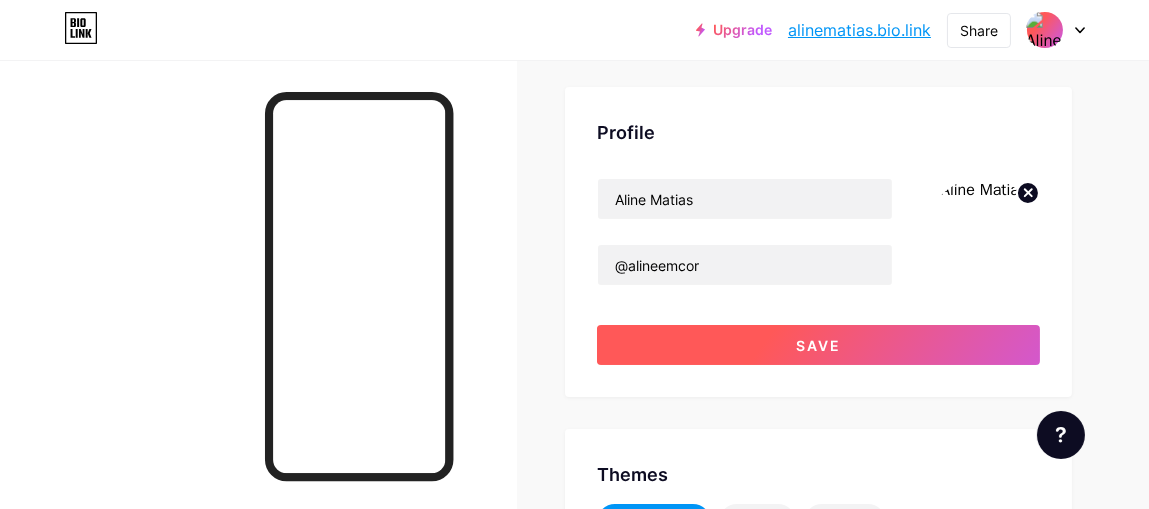 type 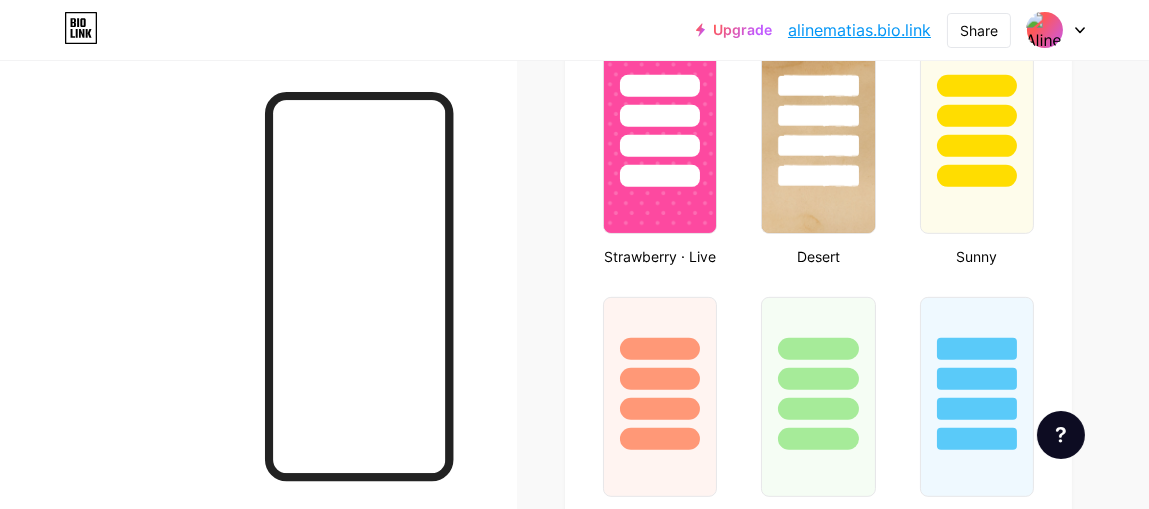 scroll, scrollTop: 1599, scrollLeft: 0, axis: vertical 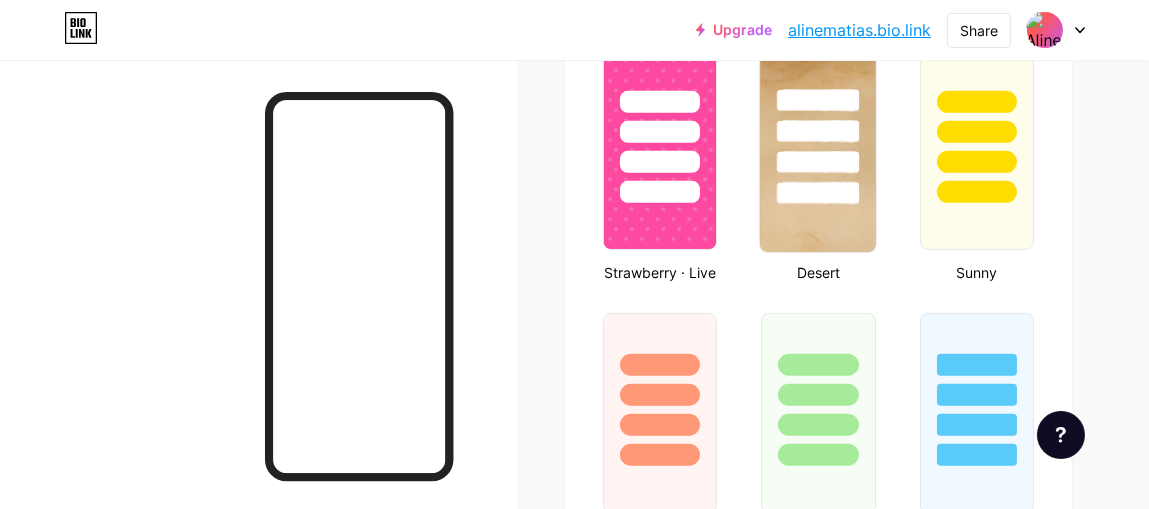click at bounding box center (818, 162) 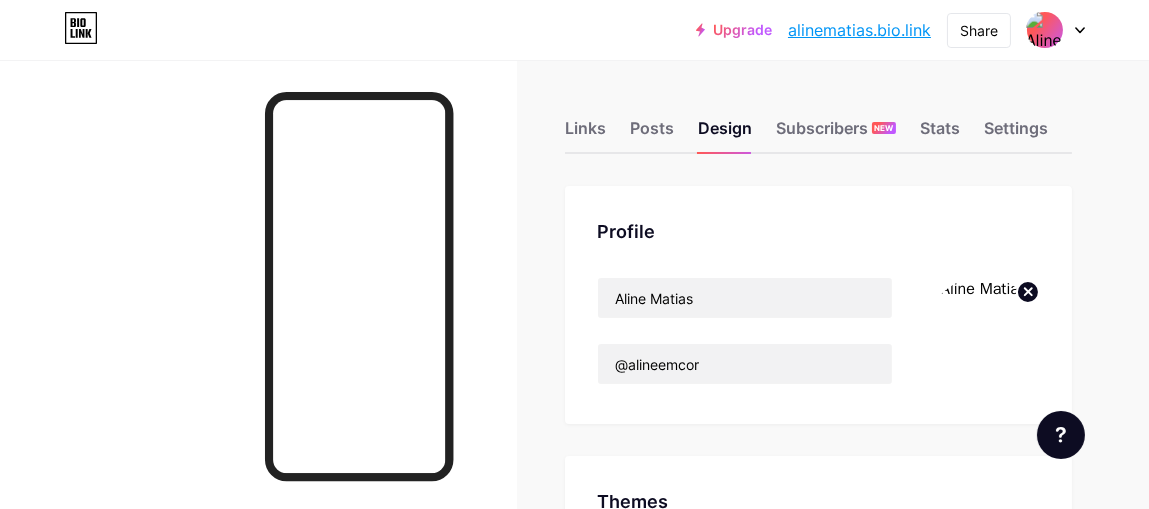 scroll, scrollTop: 0, scrollLeft: 0, axis: both 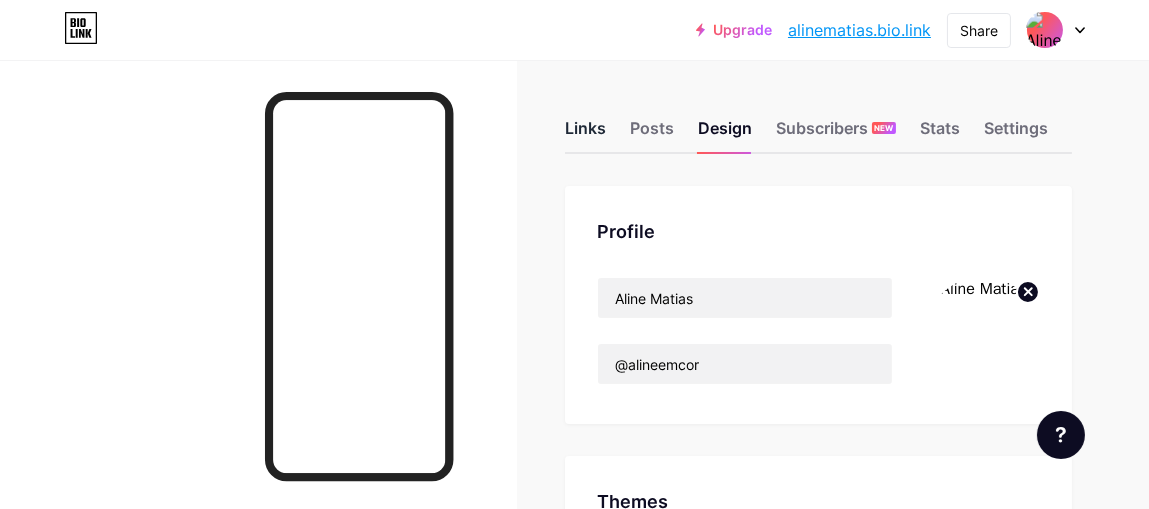 click on "Links" at bounding box center (585, 134) 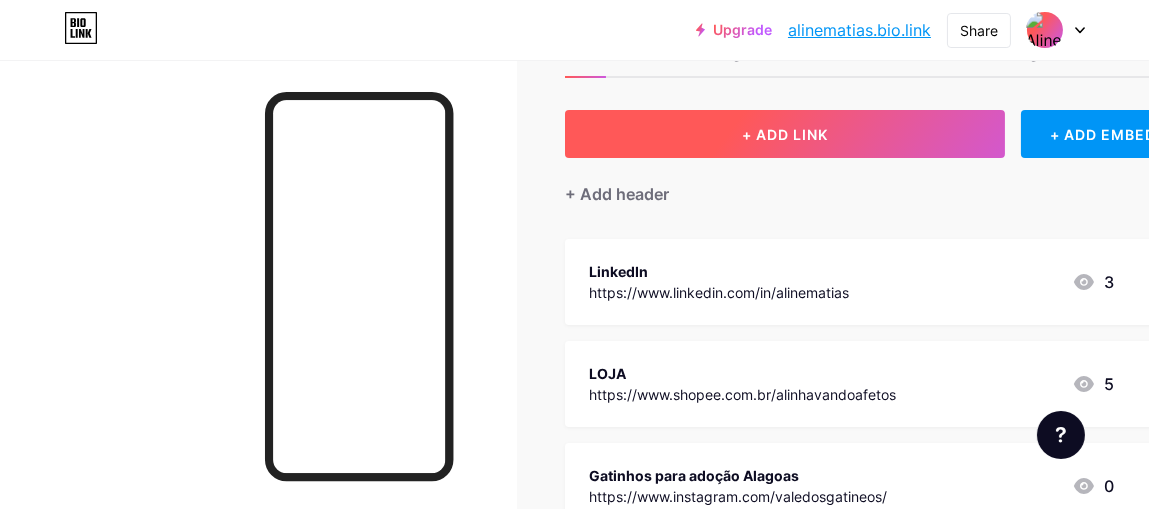 scroll, scrollTop: 199, scrollLeft: 0, axis: vertical 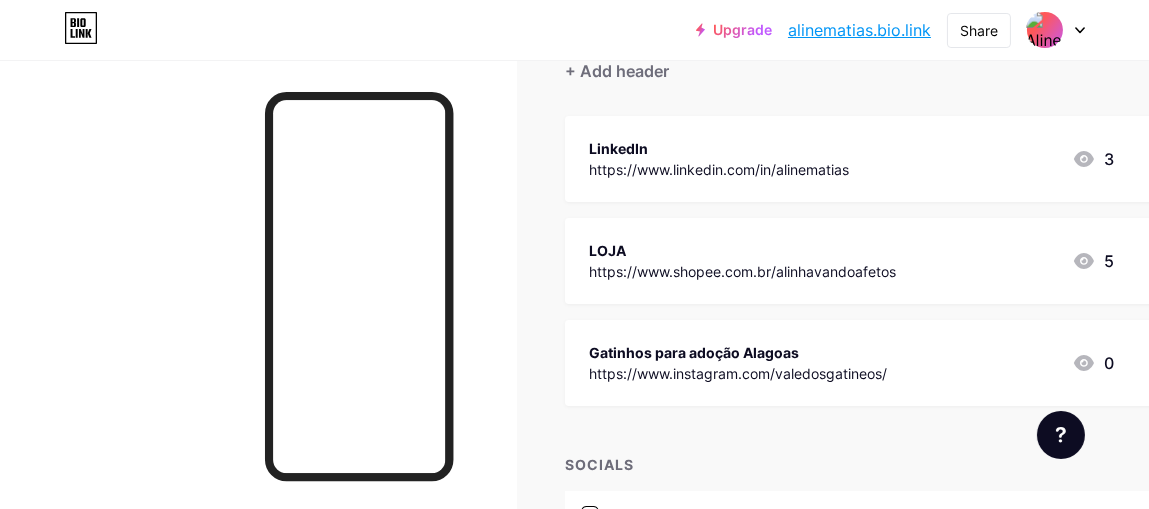 drag, startPoint x: 674, startPoint y: 283, endPoint x: 529, endPoint y: 148, distance: 198.11613 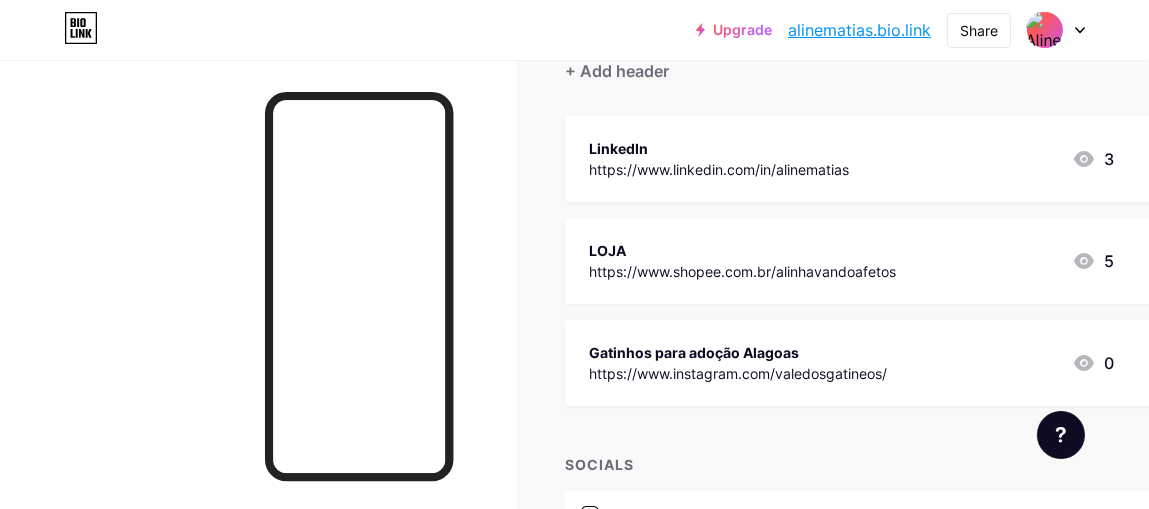 click on "Links
Posts
Design
Subscribers
NEW
Stats
Settings       + ADD LINK     + ADD EMBED
+ Add header
LinkedIn
https://www.linkedin.com/in/[REDACTED]
3
LOJA
https://www.shopee.com.br/[REDACTED]
5
Gatinhos para adoção Alagoas
https://www.instagram.com/[REDACTED]
0
SOCIALS
instagram
[EMAIL]
spotify
https://open.spotify.com/user/[REDACTED]?si=Veu6ZbOoT_KeqPBtng8fKA
pinterest
https://pinterest.com/[REDACTED]
email
mailto:[EMAIL]" at bounding box center [635, 370] 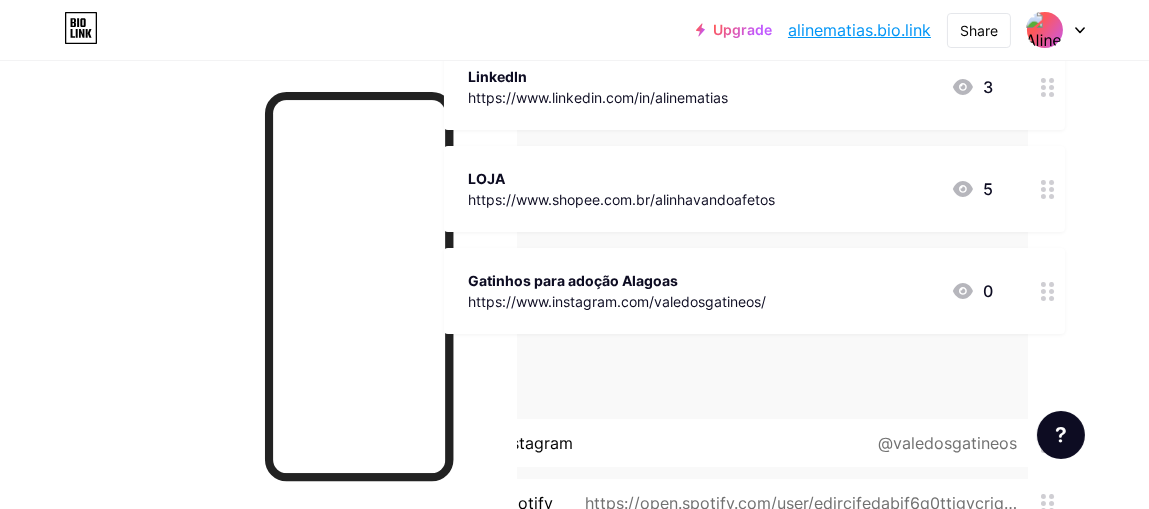 scroll, scrollTop: 399, scrollLeft: 127, axis: both 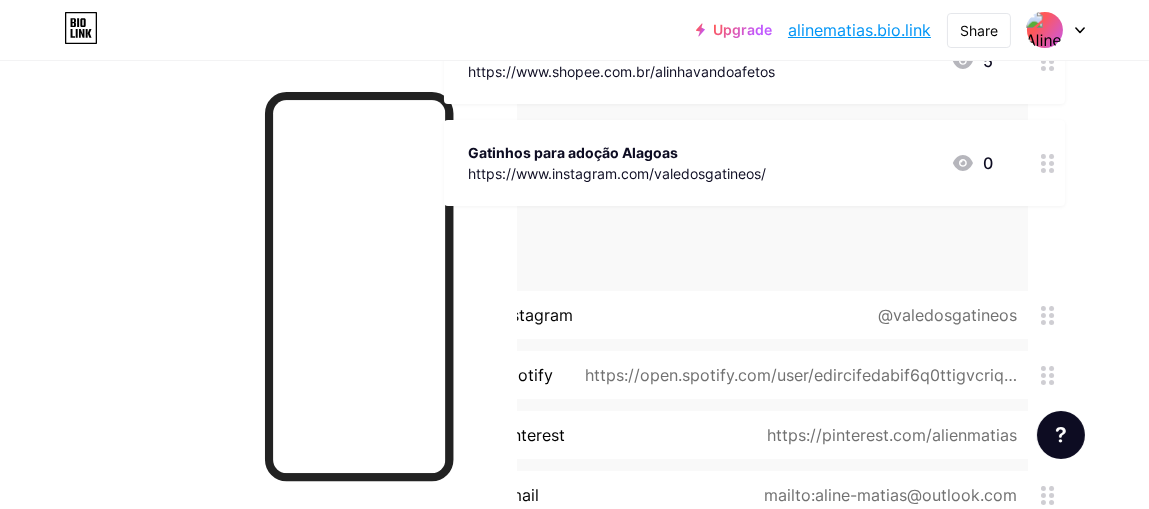 click on "https://open.spotify.com/user/edircifedabif6q0ttigvcriq?si=Veu6ZbOoT_KeqPBtng8fKA" at bounding box center [797, 375] 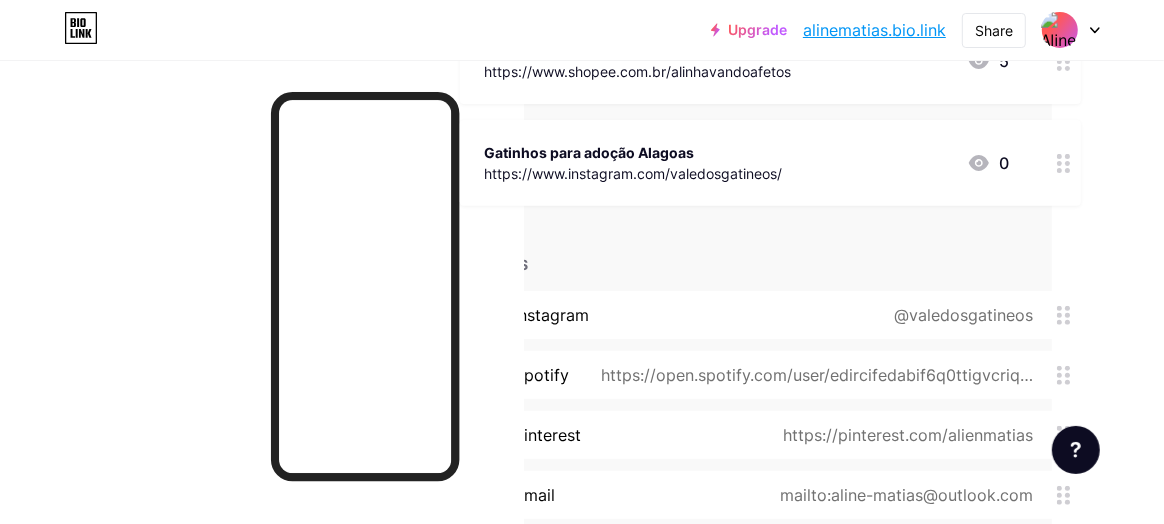 click on "Remove icon" at bounding box center [582, 311] 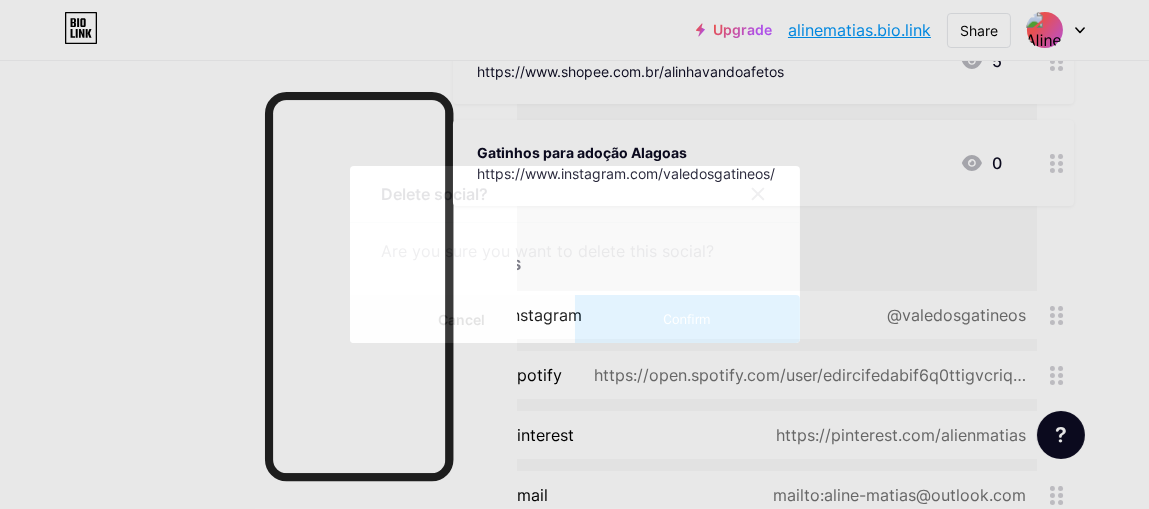 type 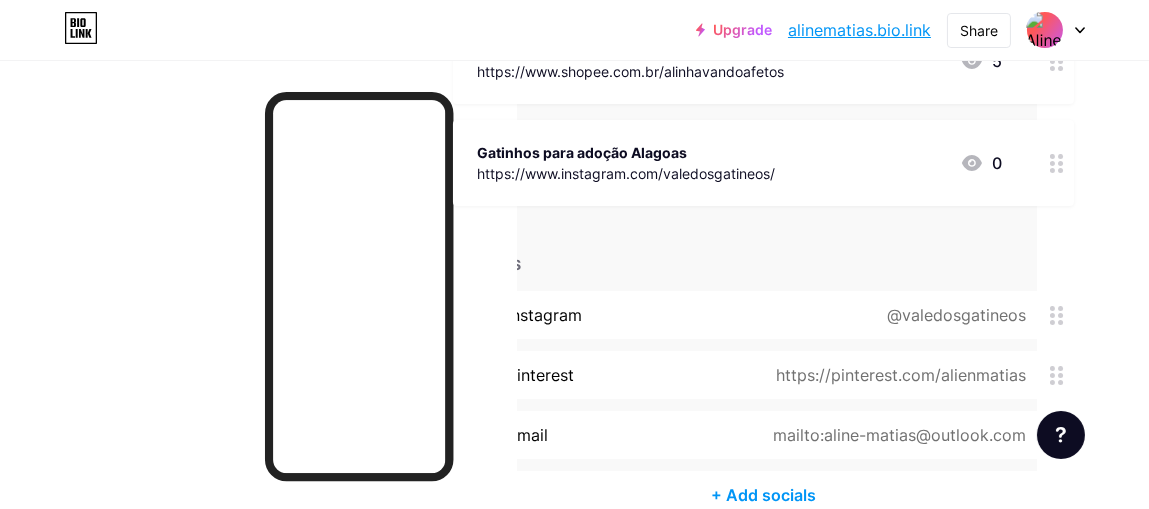 click on "mailto:aline-matias@outlook.com" at bounding box center (895, 435) 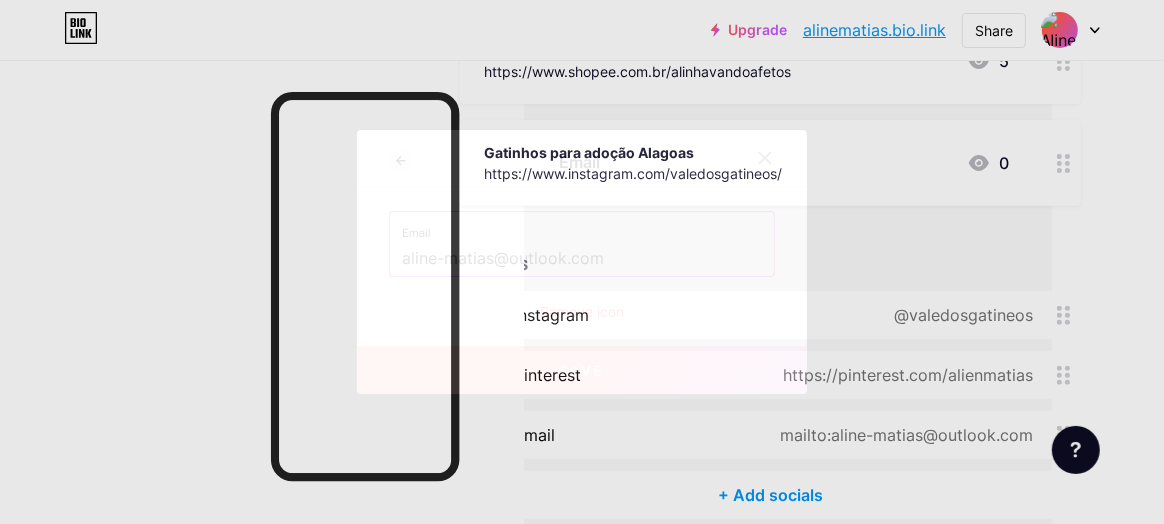 click on "aline-matias@outlook.com" at bounding box center (582, 259) 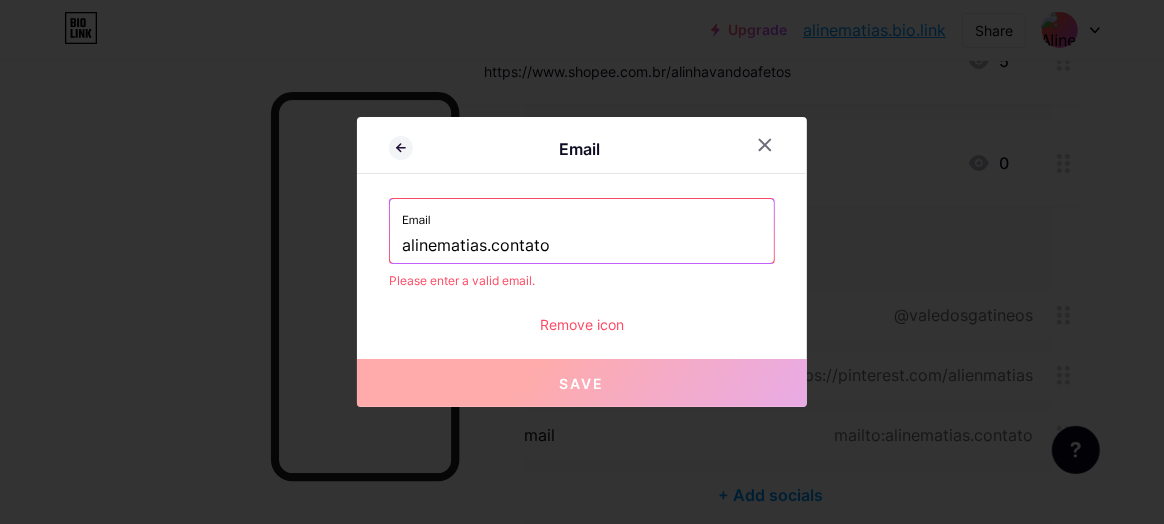 paste on "@" 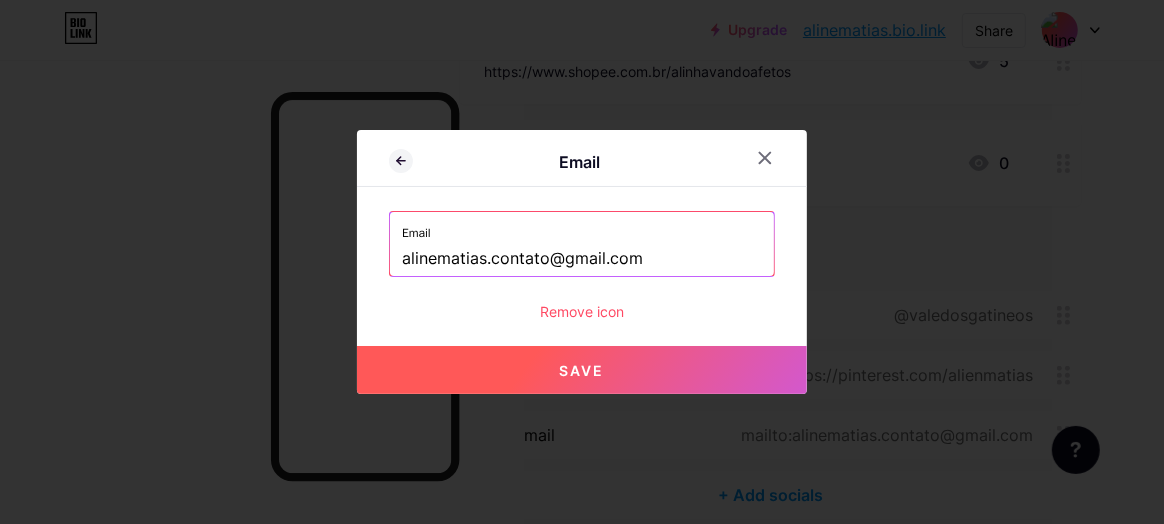type on "alinematias.contato@gmail.com" 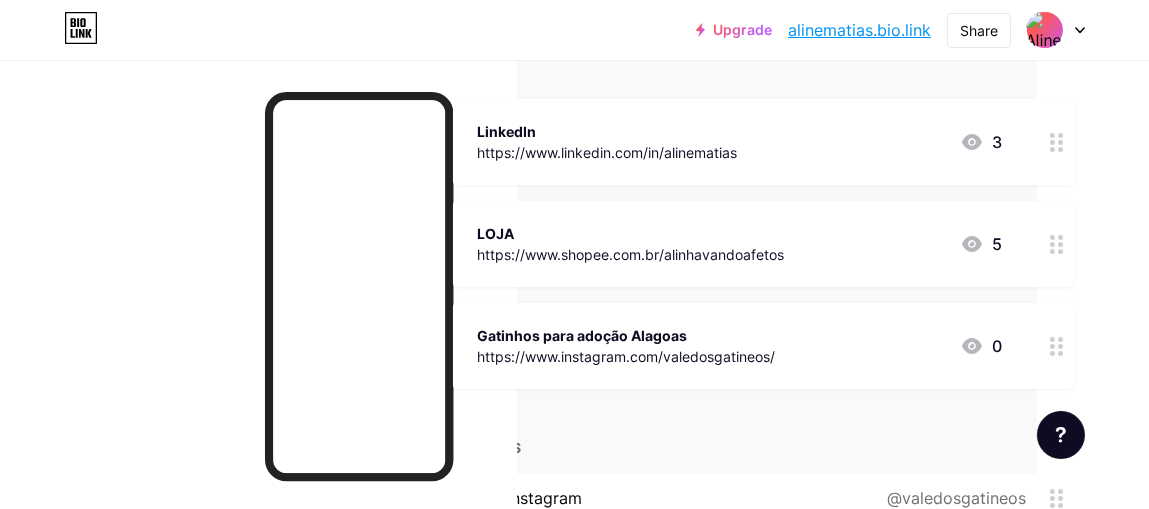 scroll, scrollTop: 199, scrollLeft: 112, axis: both 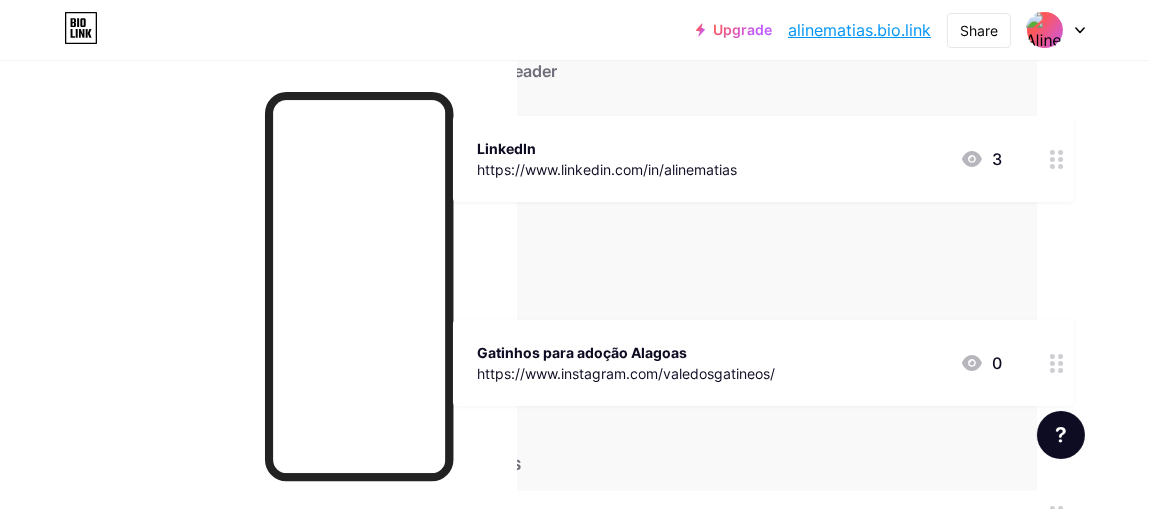 type 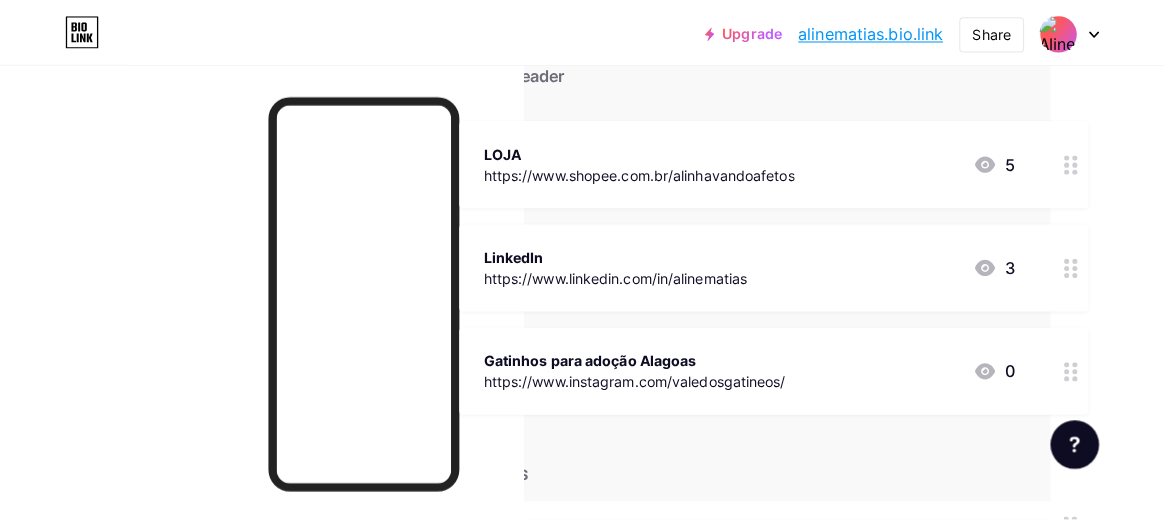 scroll, scrollTop: 299, scrollLeft: 112, axis: both 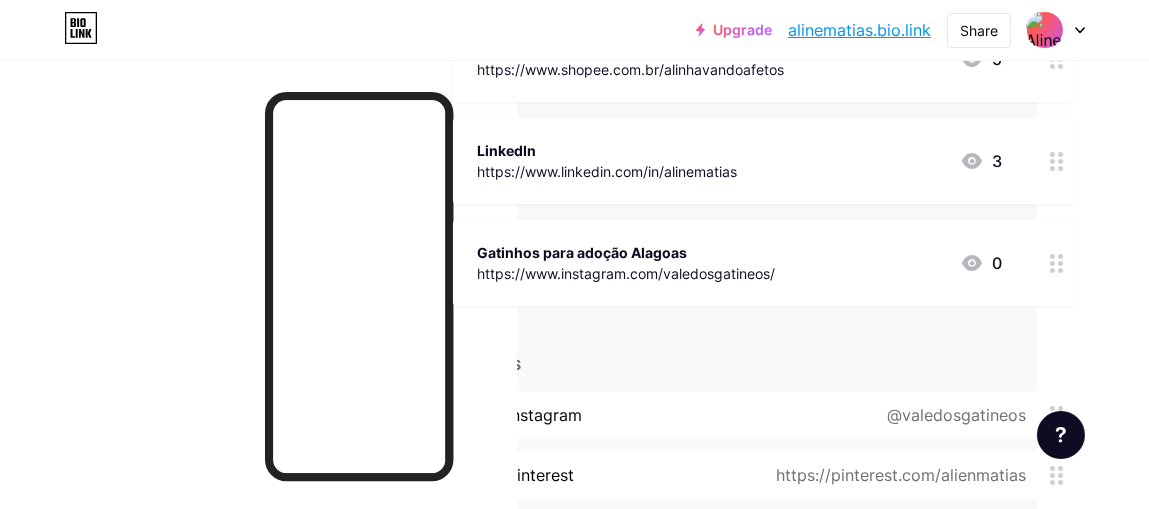 click on "Gatinhos para adoção Alagoas
https://www.instagram.com/valedosgatineos/
0" at bounding box center (739, 263) 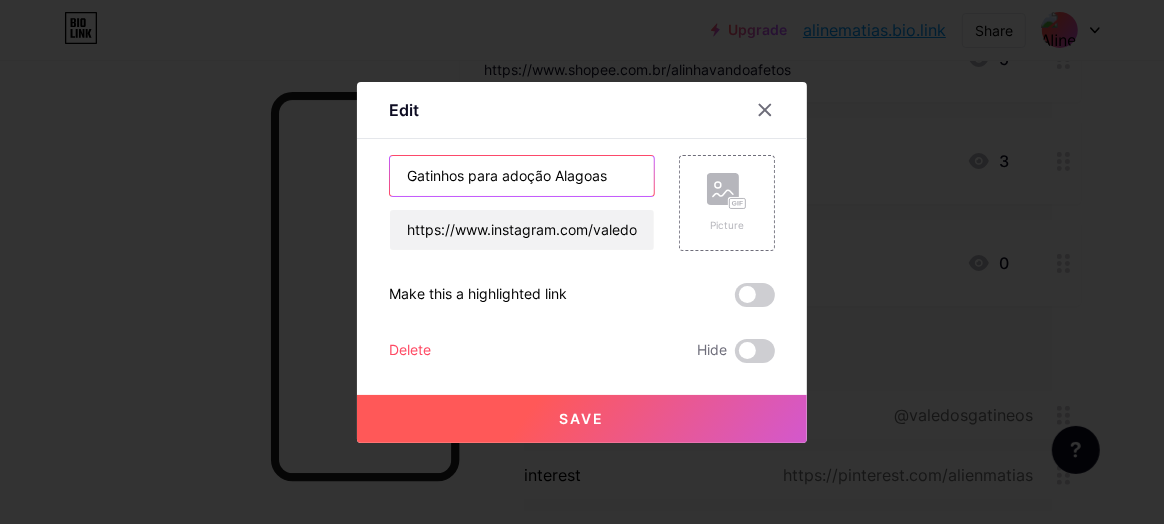 drag, startPoint x: 612, startPoint y: 179, endPoint x: 312, endPoint y: 183, distance: 300.02667 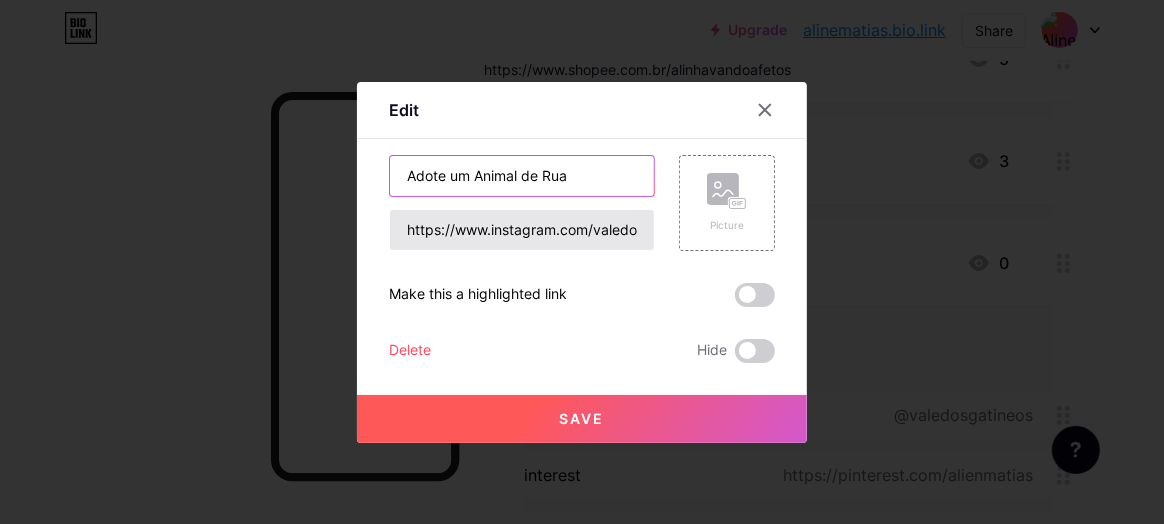 type on "Adote um Animal de Rua" 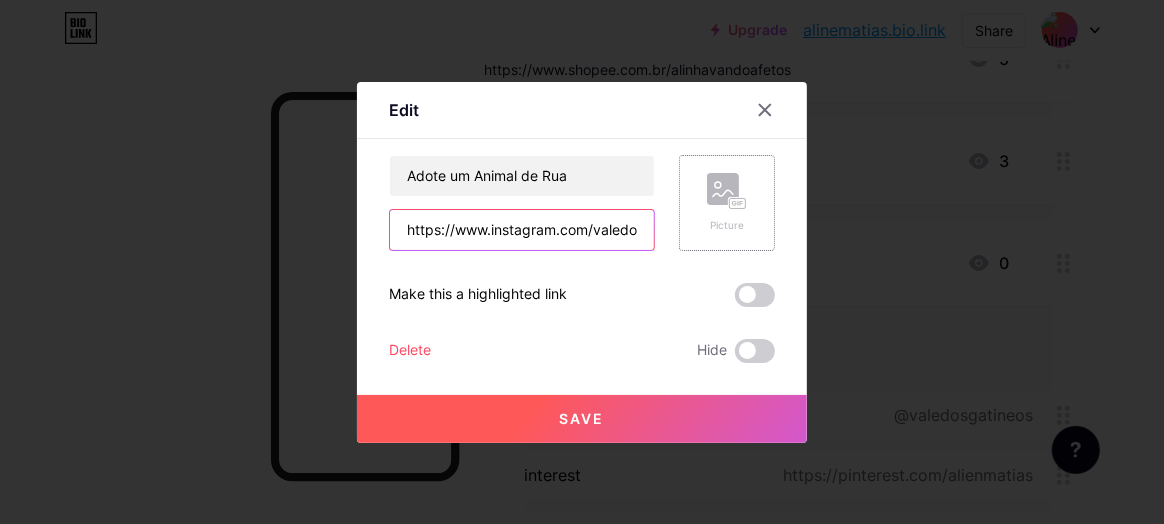 scroll, scrollTop: 0, scrollLeft: 69, axis: horizontal 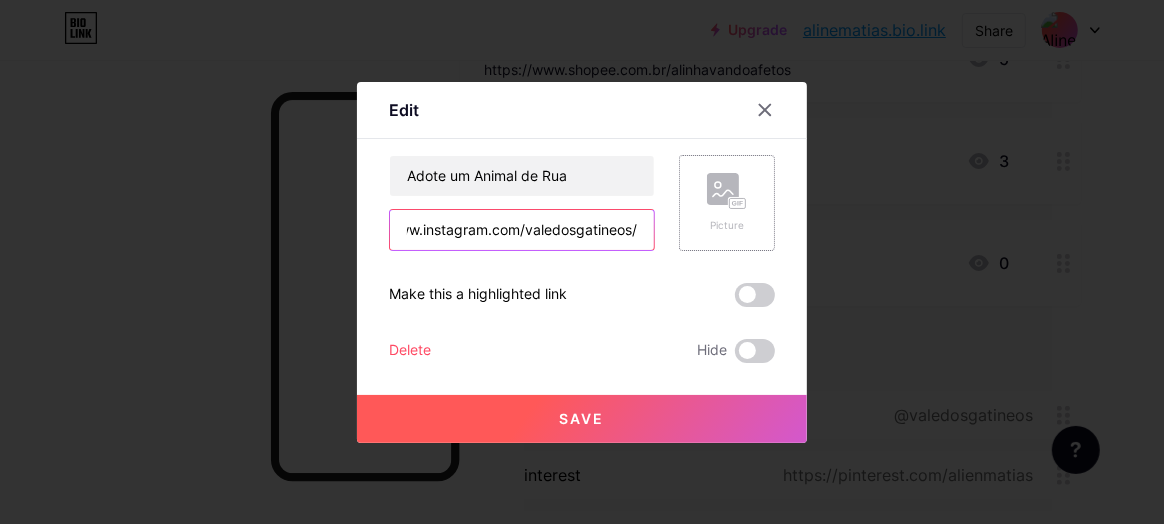 drag, startPoint x: 588, startPoint y: 229, endPoint x: 724, endPoint y: 240, distance: 136.44412 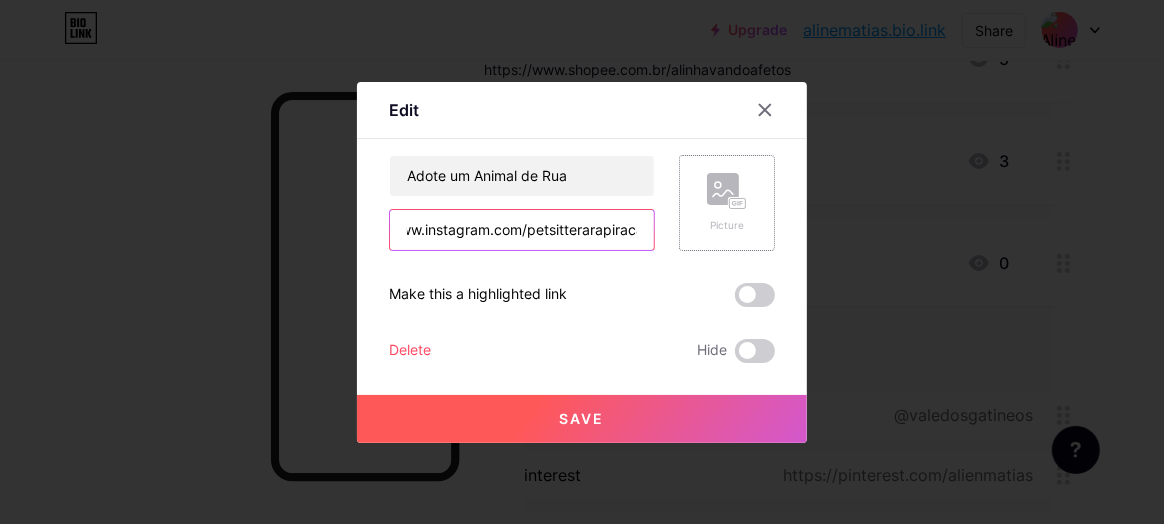 scroll, scrollTop: 0, scrollLeft: 73, axis: horizontal 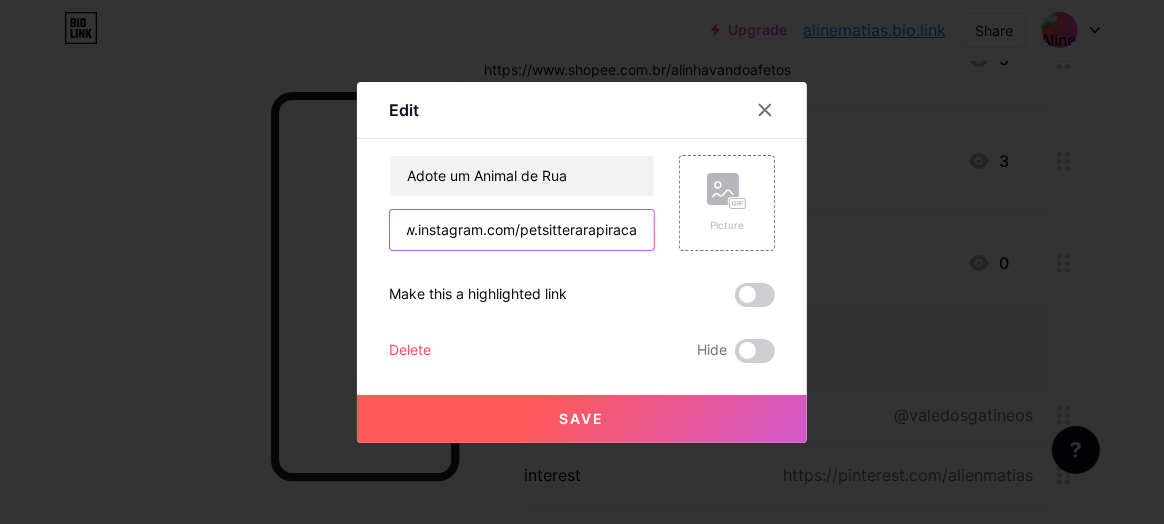 type on "https://www.instagram.com/petsitterarapiraca" 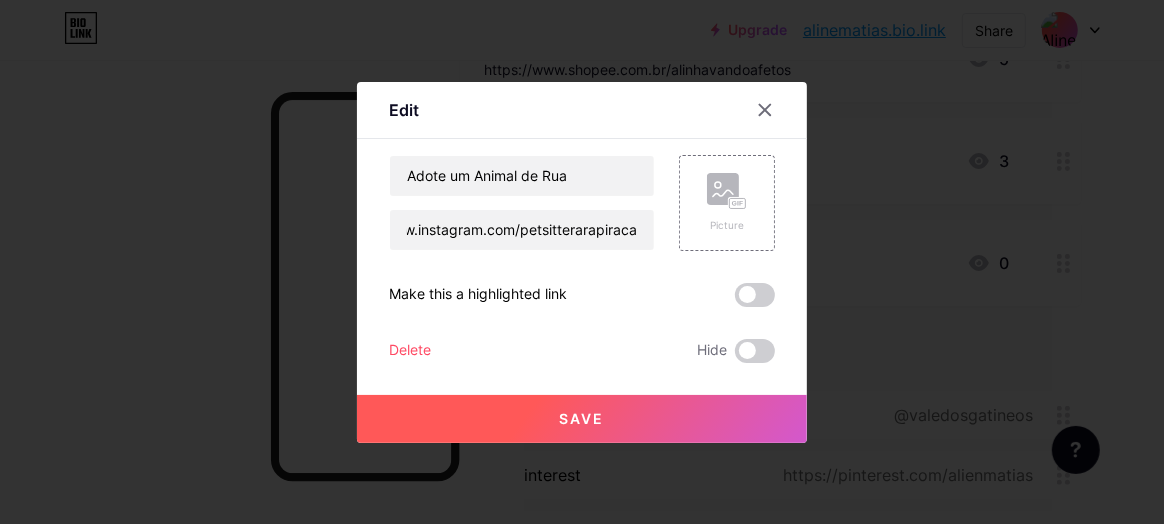 type 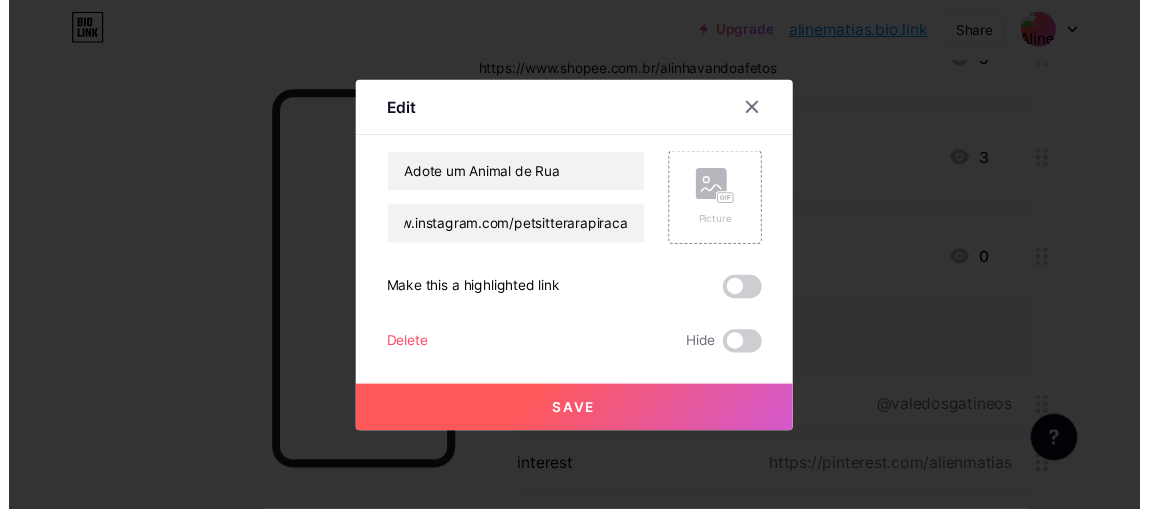 scroll, scrollTop: 0, scrollLeft: 0, axis: both 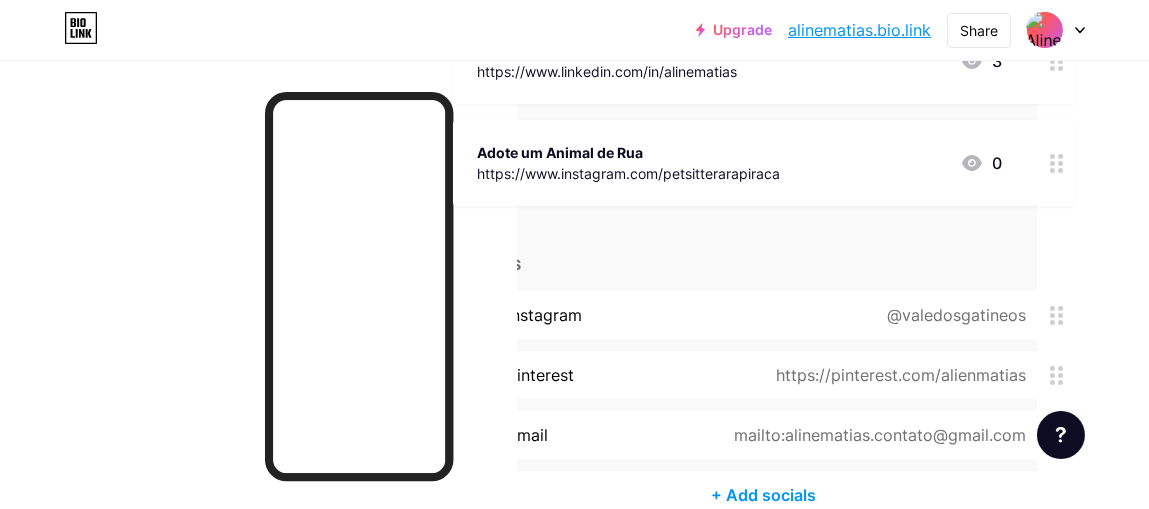 click on "instagram
@valedosgatineos" at bounding box center [763, 315] 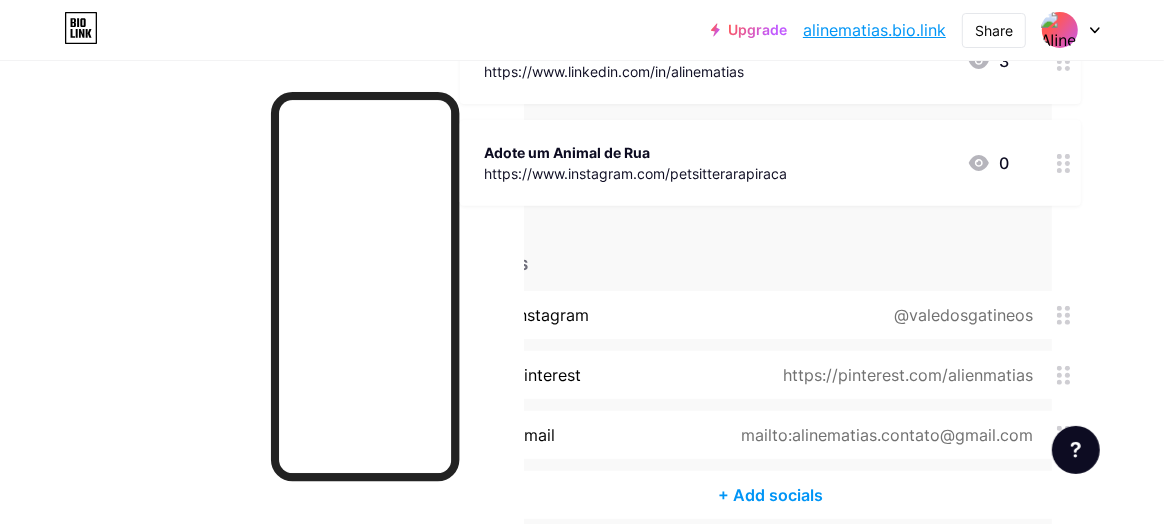 click on "valedosgatineos" at bounding box center [582, 259] 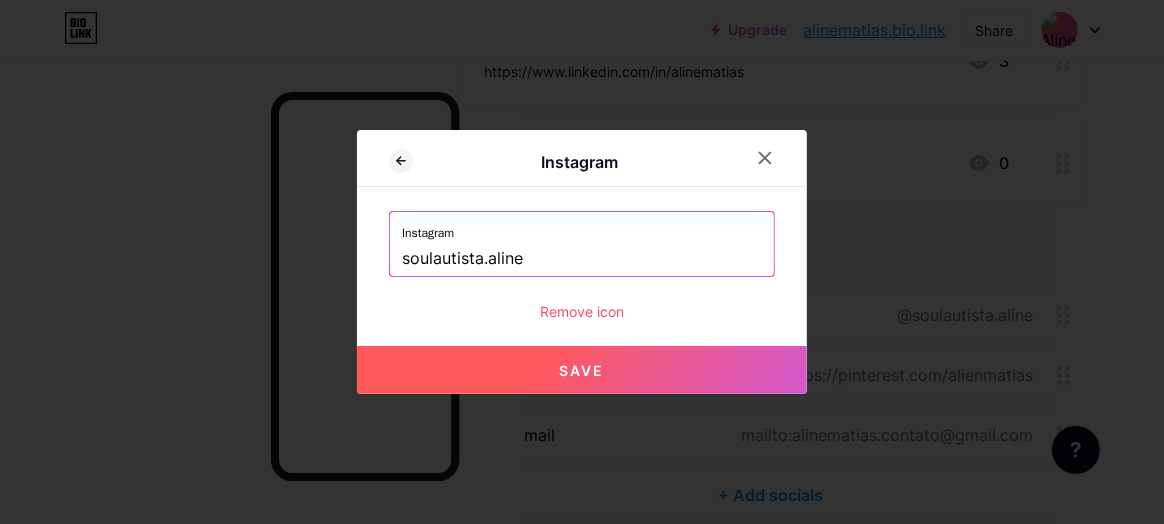 type on "soulautista.aline" 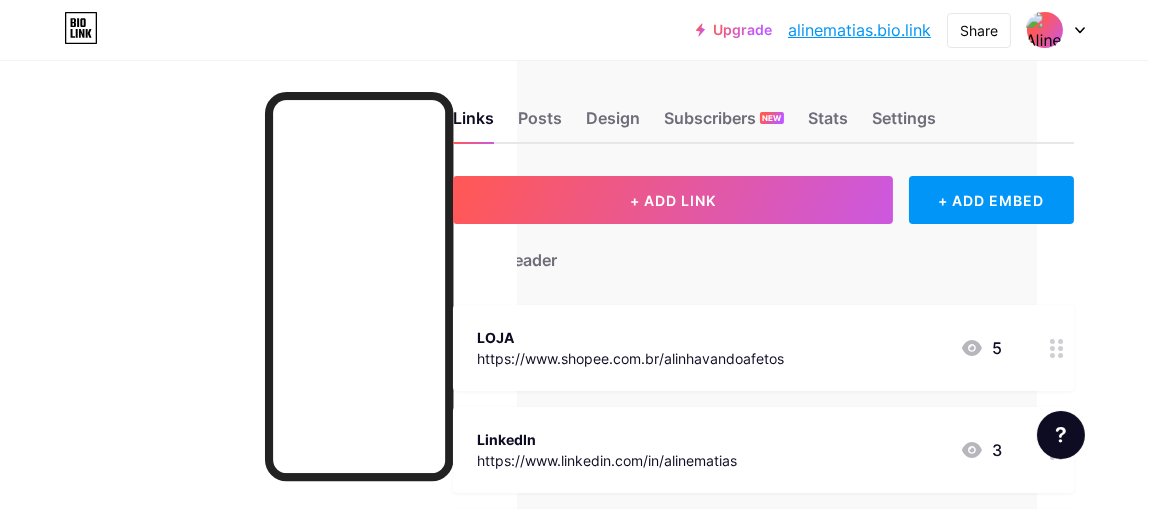 scroll, scrollTop: 0, scrollLeft: 112, axis: horizontal 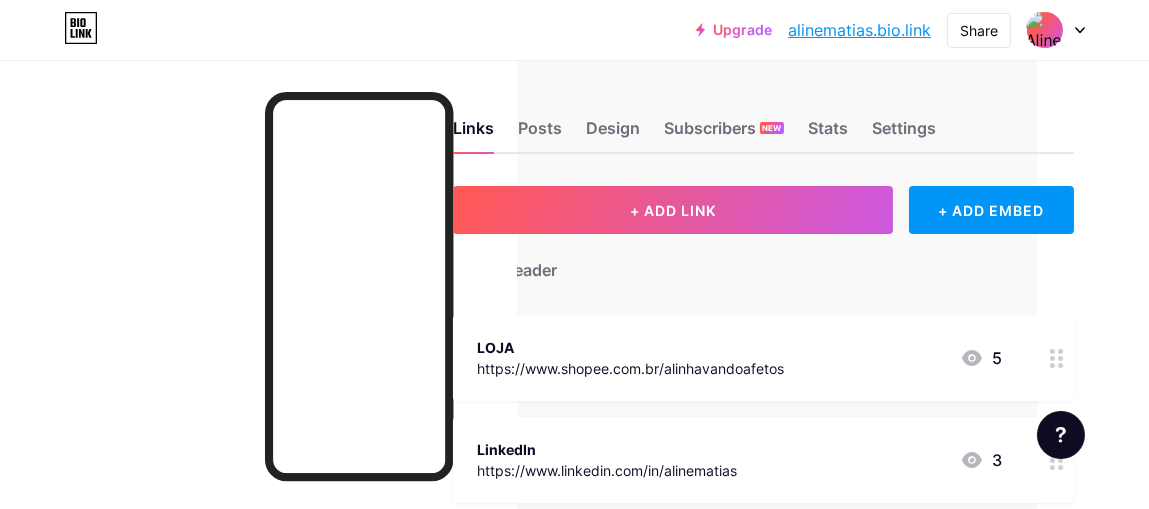 click on "Links
Posts
Design
Subscribers
NEW
Stats
Settings" at bounding box center [763, 119] 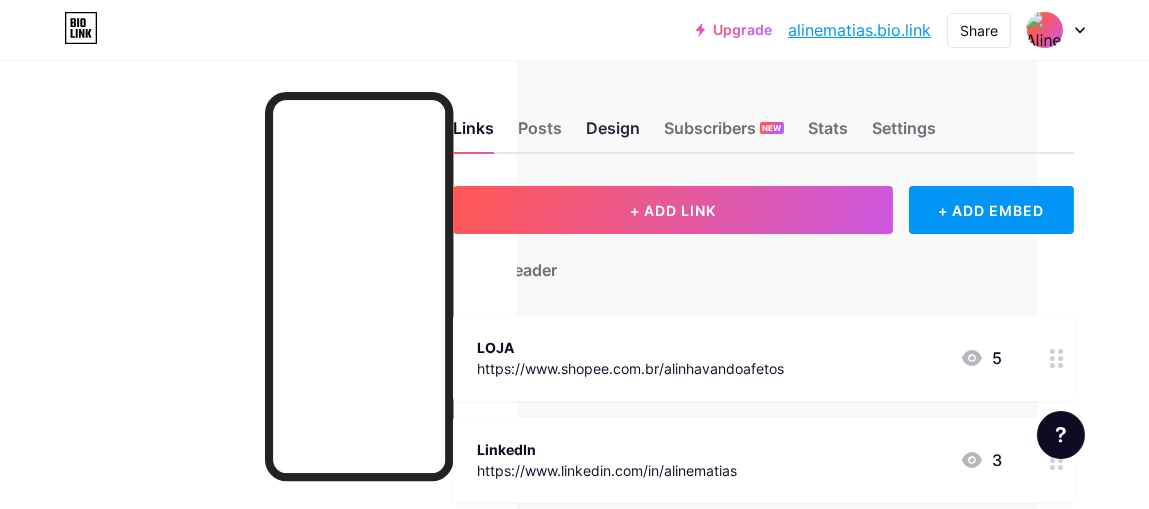 click on "Design" at bounding box center (613, 134) 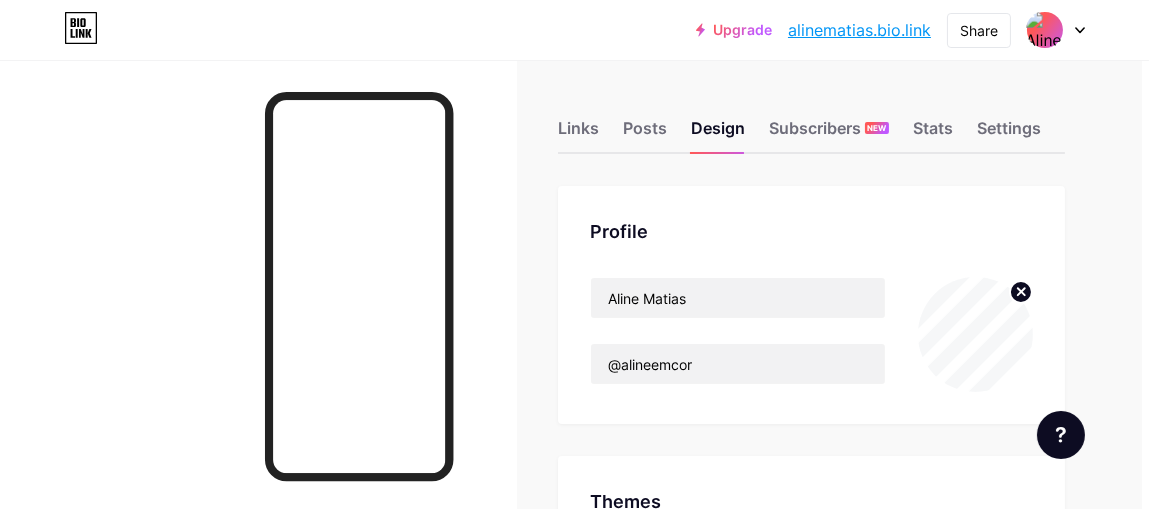 scroll, scrollTop: 0, scrollLeft: 0, axis: both 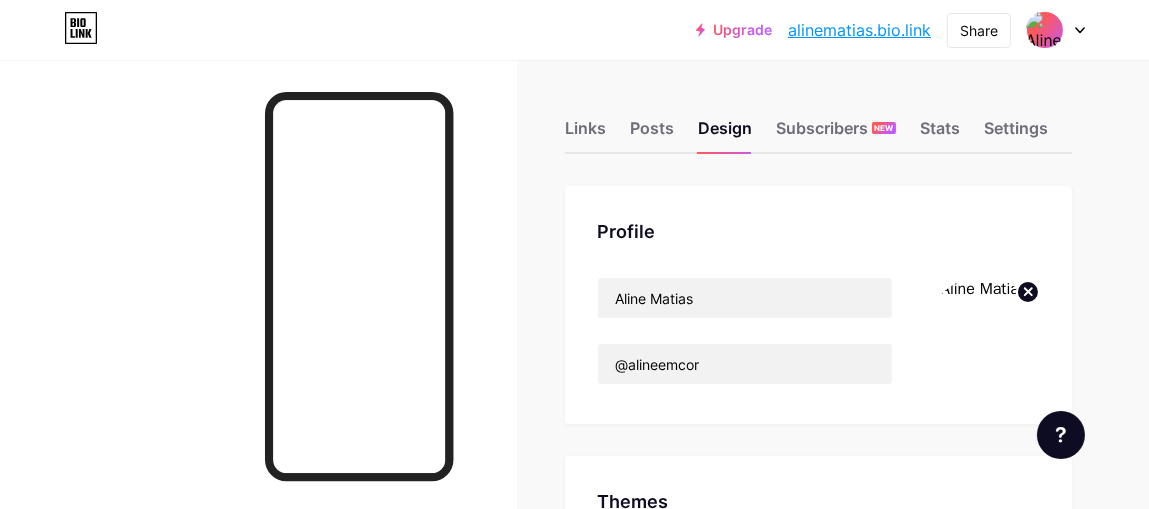 click 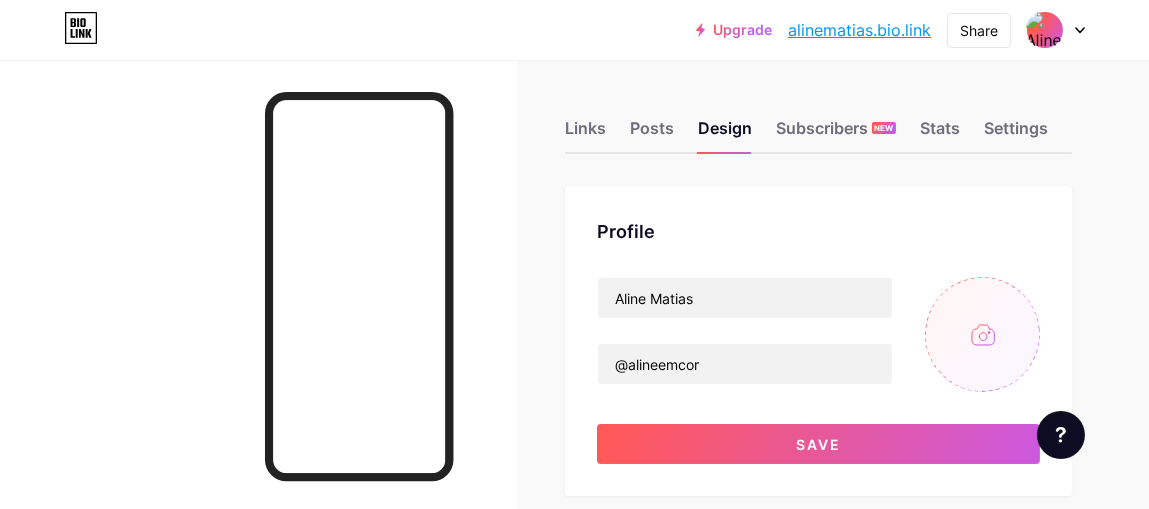 click at bounding box center (982, 334) 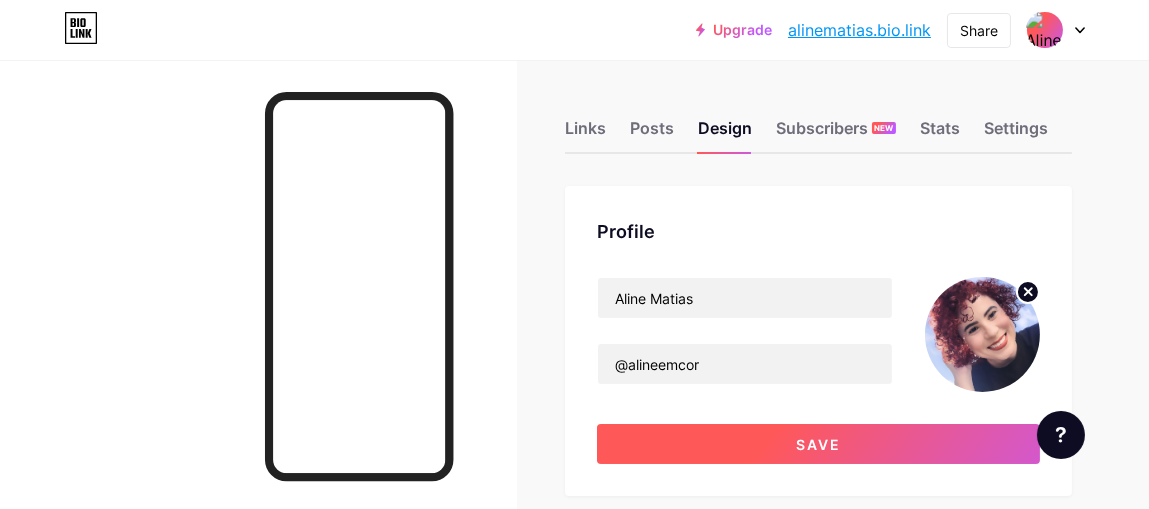 type 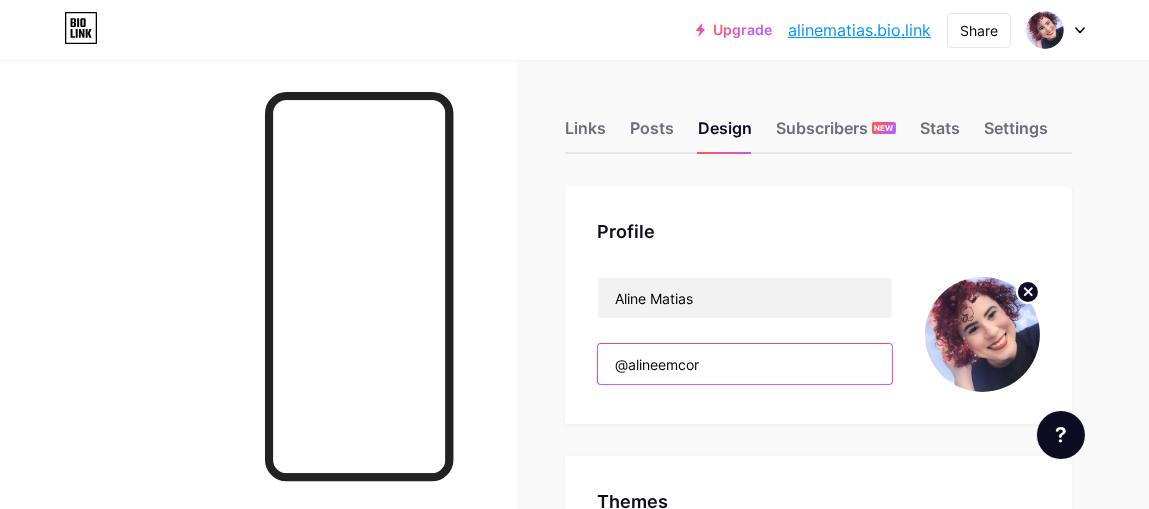 click on "@alineemcor" at bounding box center [745, 364] 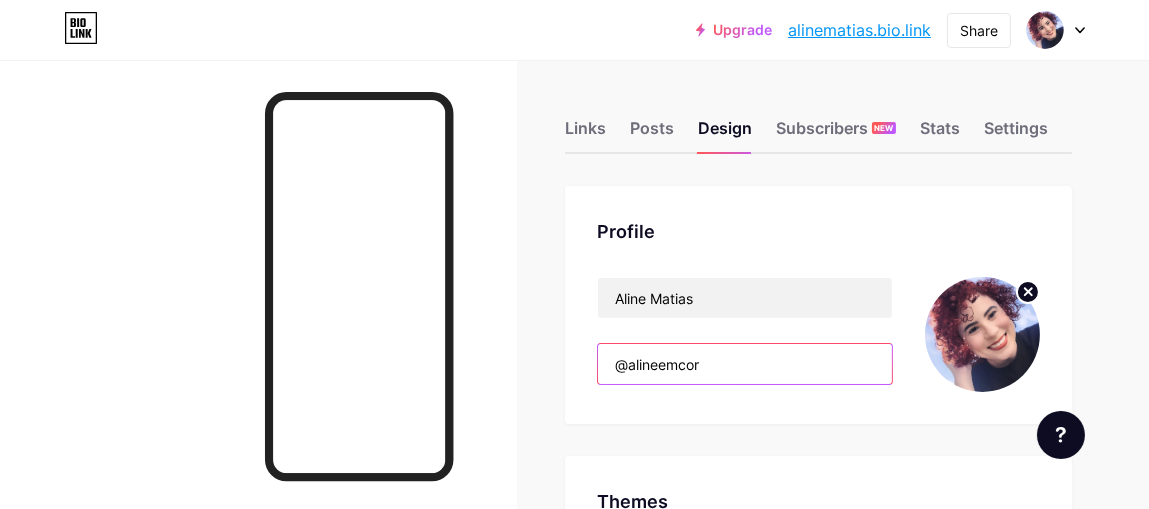 type on "@" 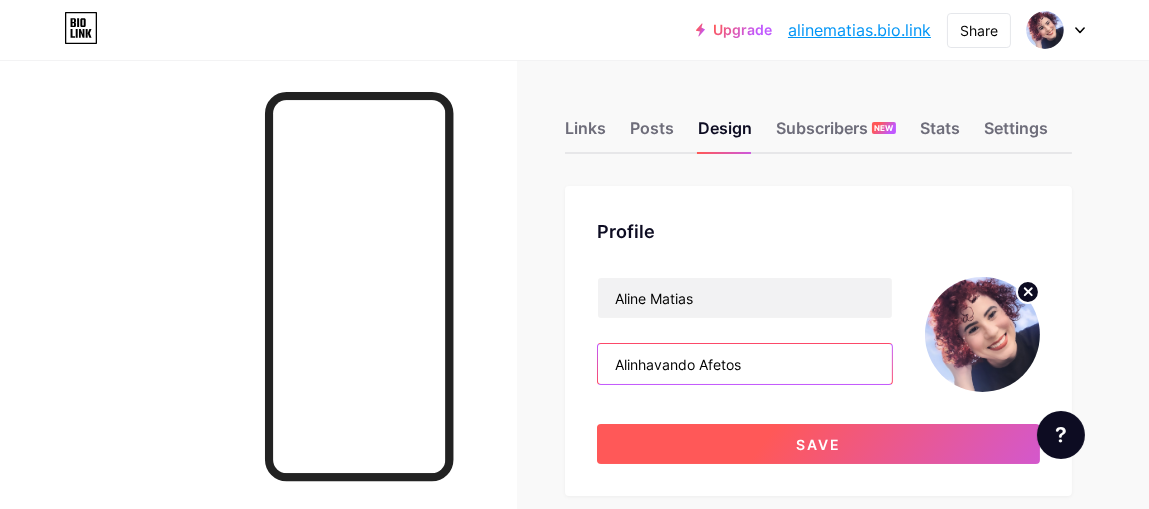 type on "Alinhavando Afetos" 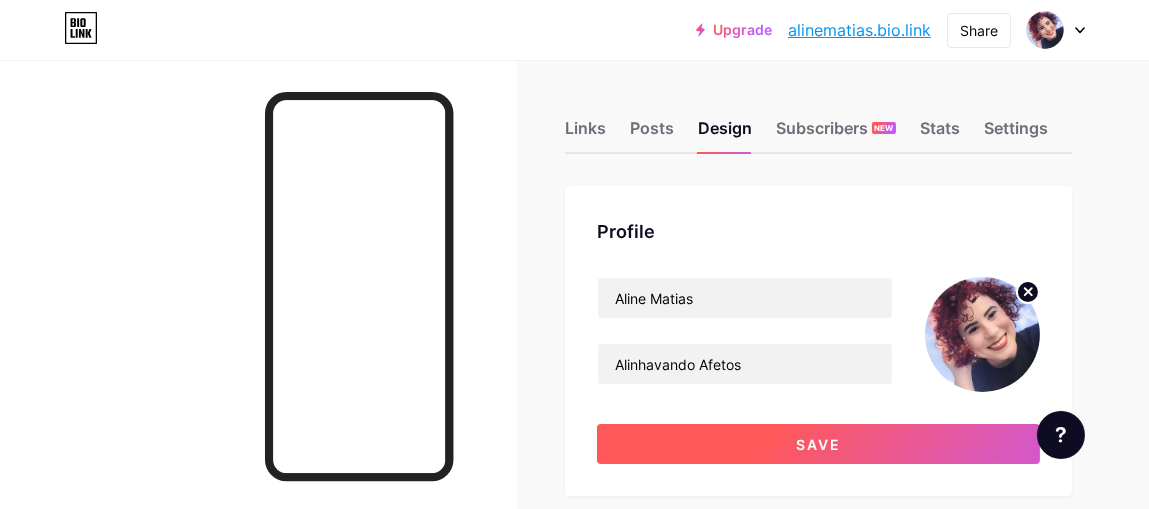 type 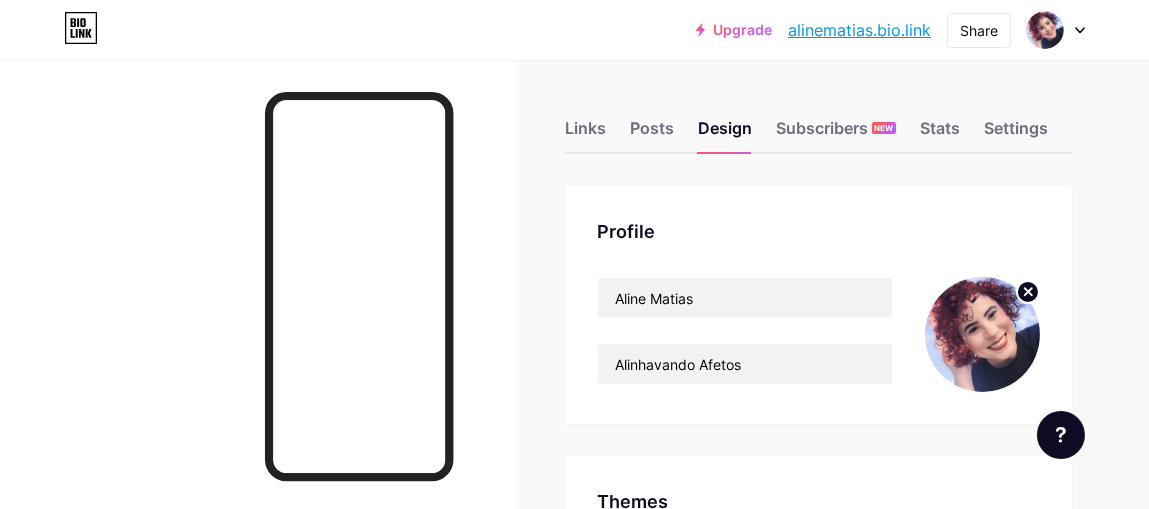 click at bounding box center (982, 334) 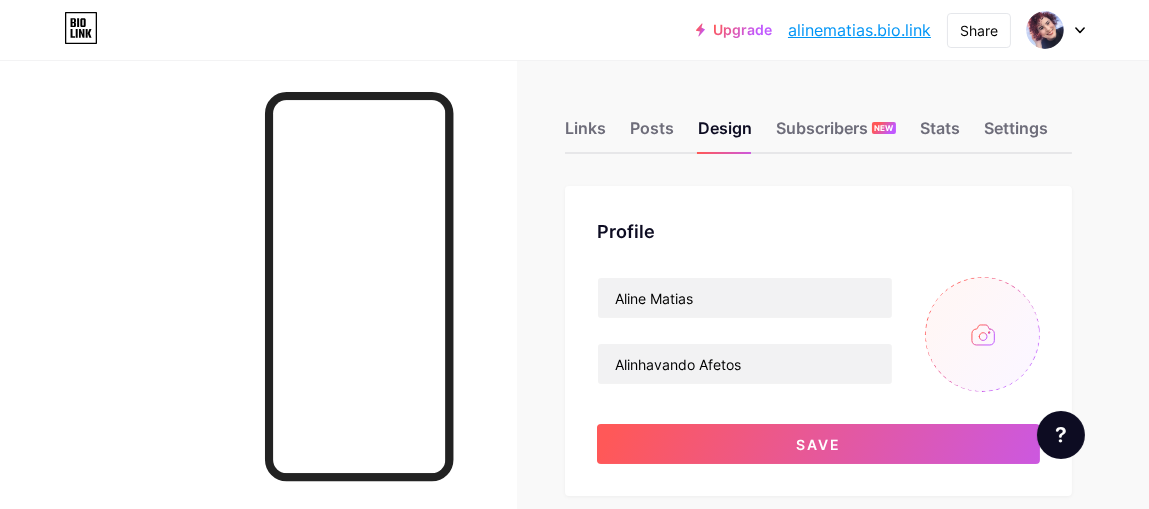 click at bounding box center [982, 334] 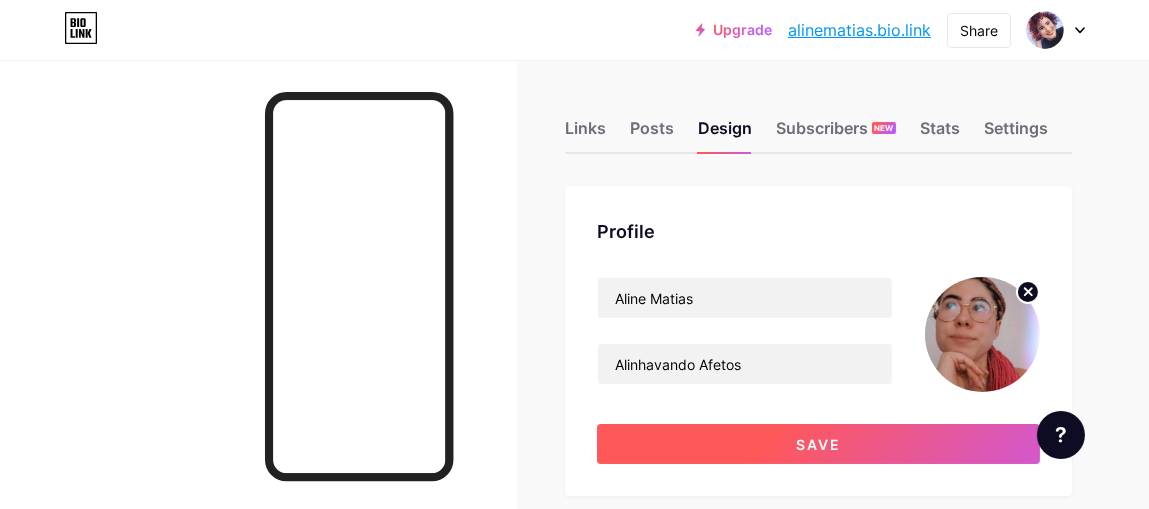 type 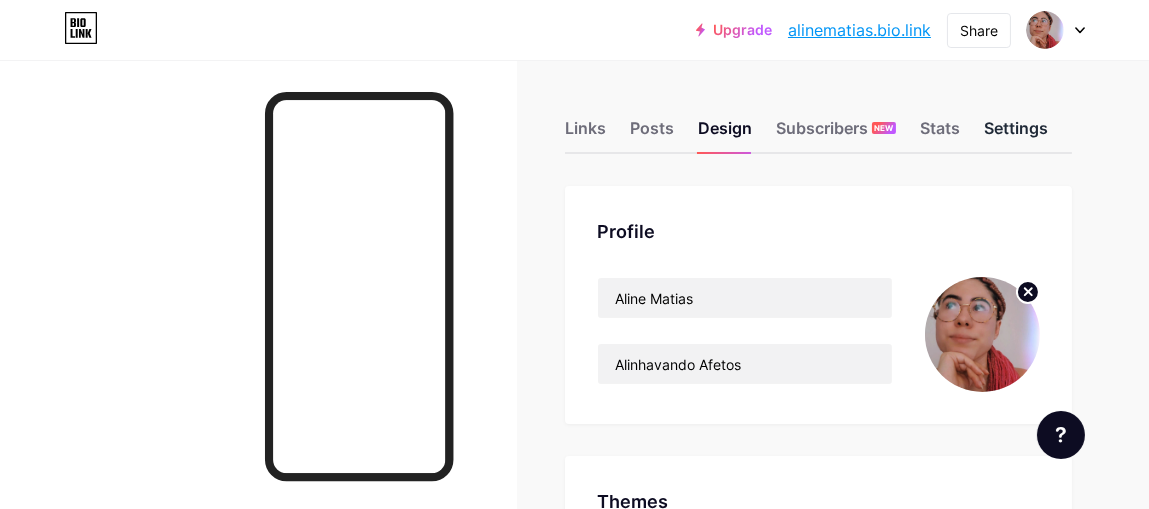 click on "Settings" at bounding box center [1016, 134] 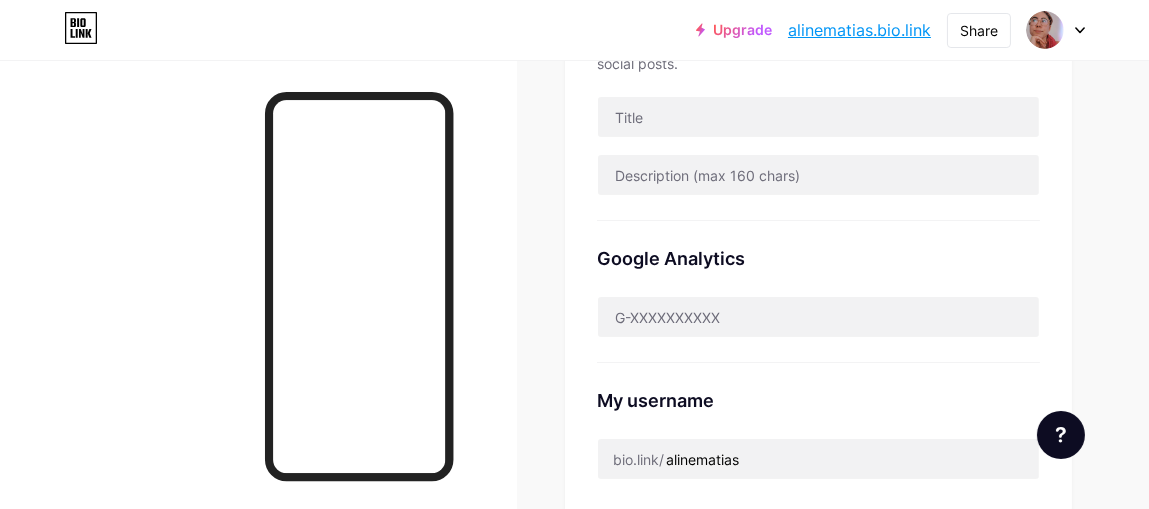 scroll, scrollTop: 599, scrollLeft: 0, axis: vertical 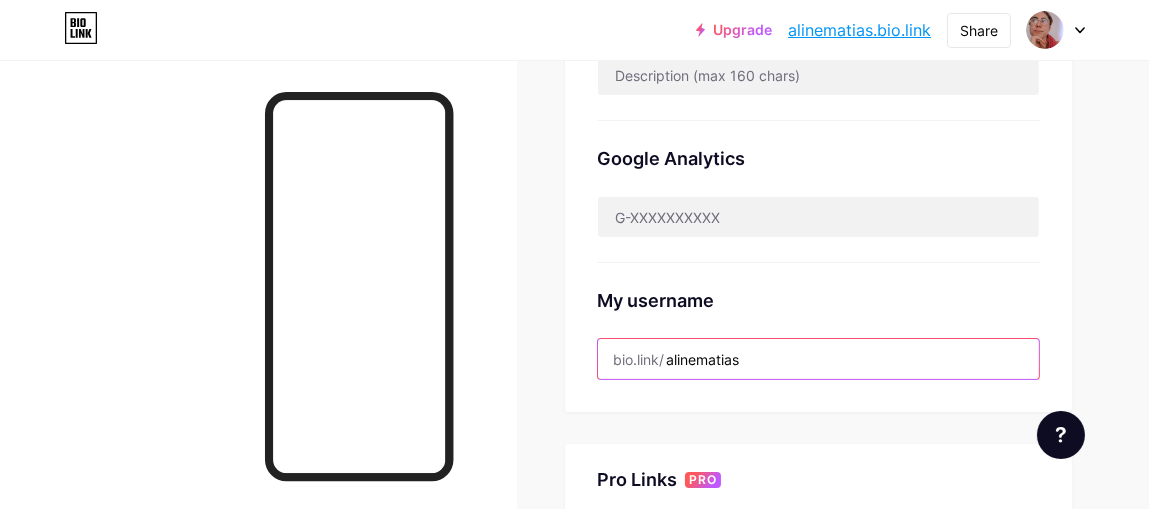 click on "alinematias" at bounding box center [818, 359] 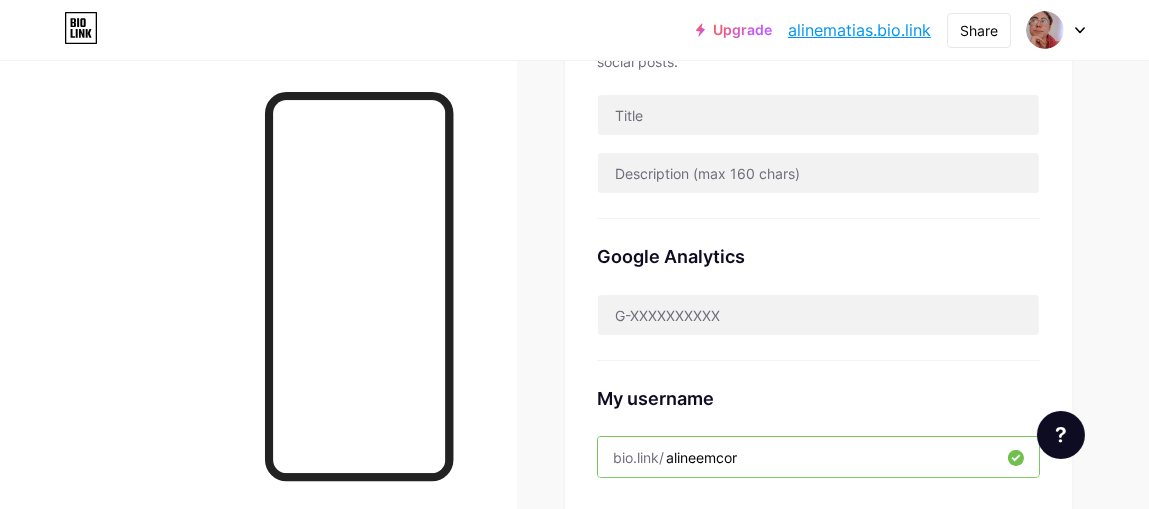 scroll, scrollTop: 499, scrollLeft: 0, axis: vertical 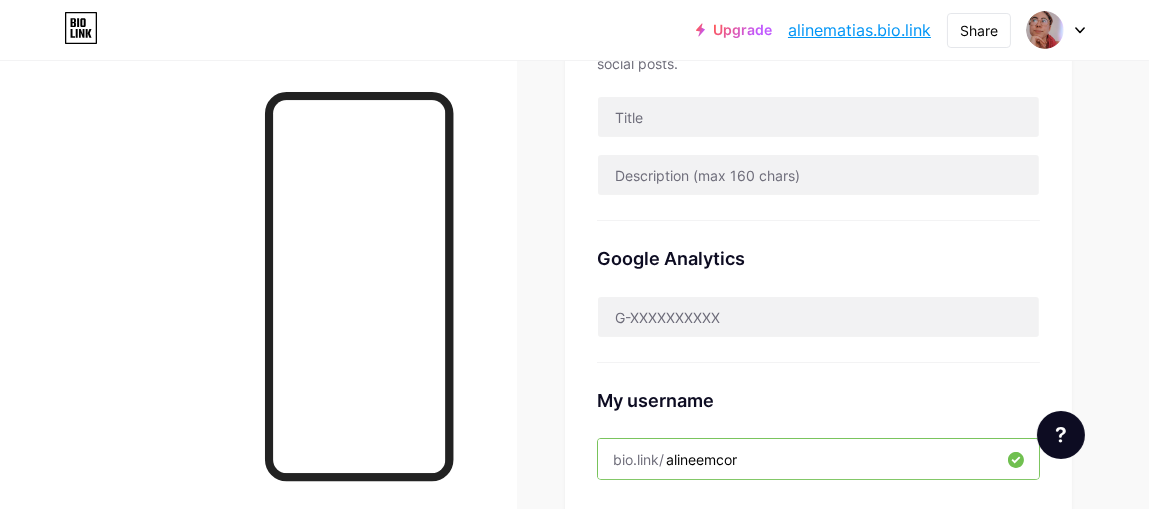 type on "alineemcor" 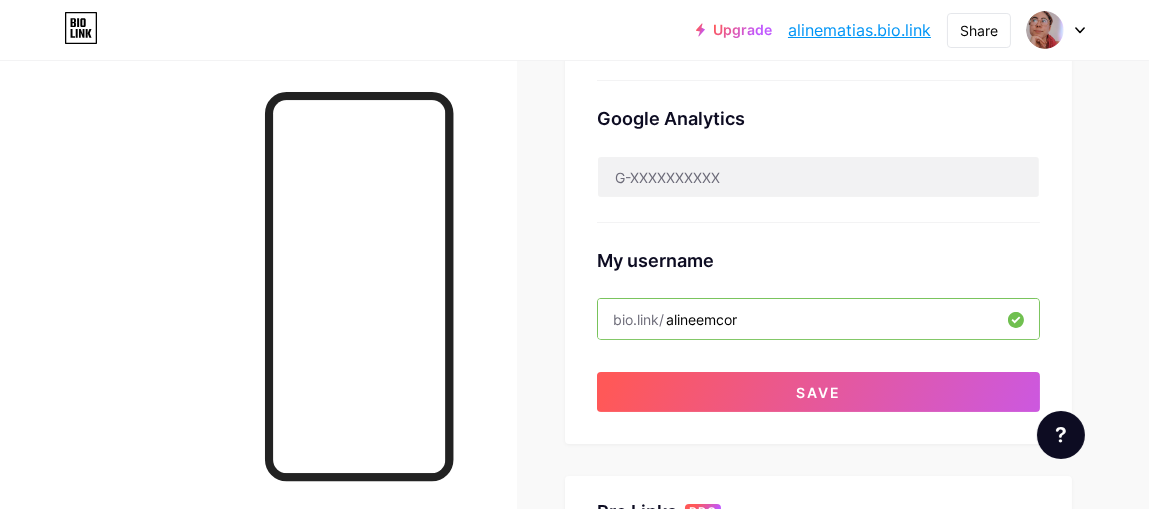 scroll, scrollTop: 799, scrollLeft: 0, axis: vertical 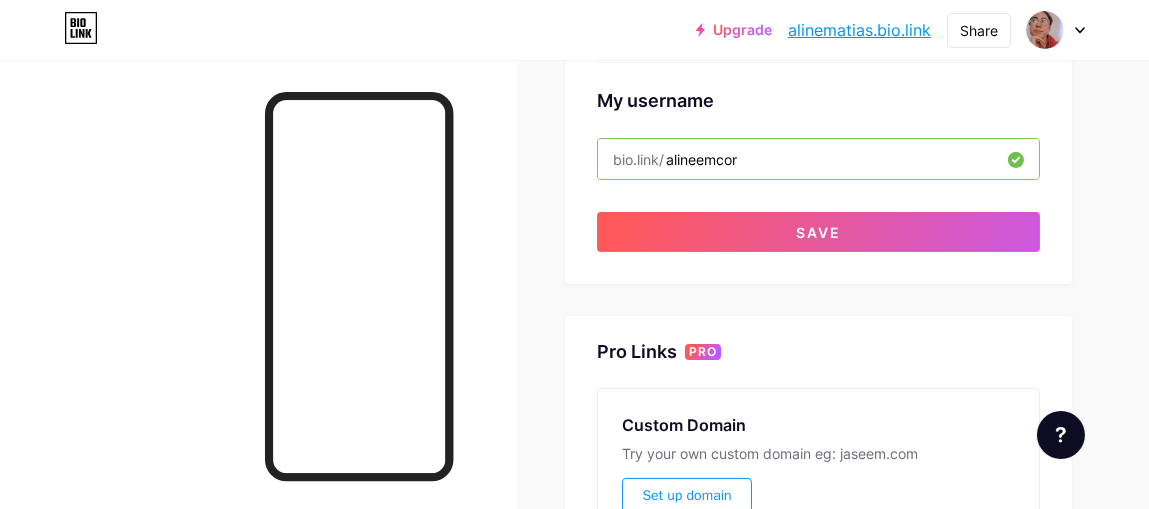 click on "Preferred link   This is an aesthetic choice. Both links are usable.
bio.link/ alinematias       alinematias .bio.link
NSFW warning       Show a warning before displaying your page.     SEO   Choose the title and description to appear on search engines and social posts.           Google Analytics       My username   bio.link/   alineemcor           Save" at bounding box center (818, -165) 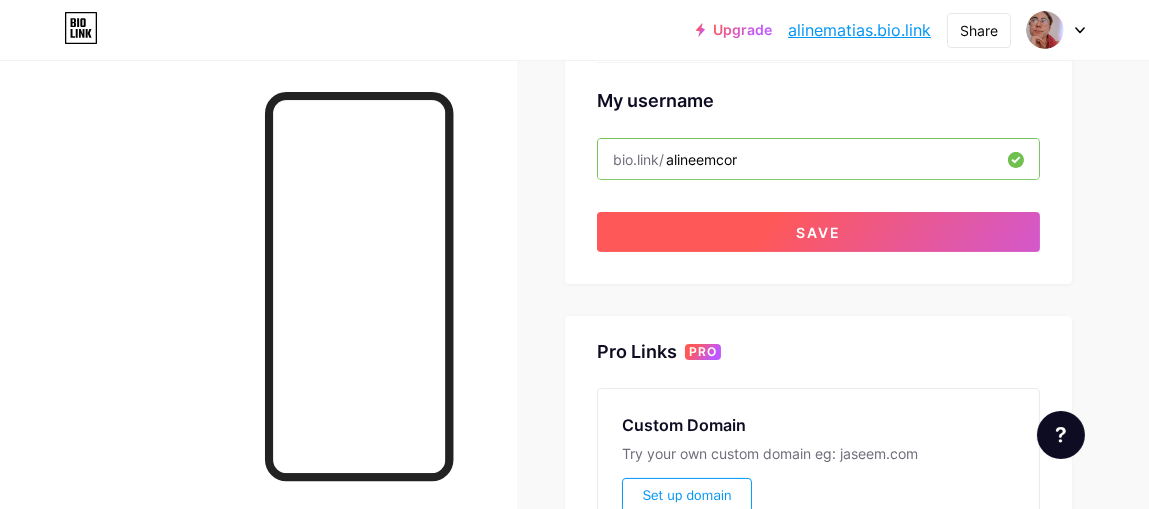 type 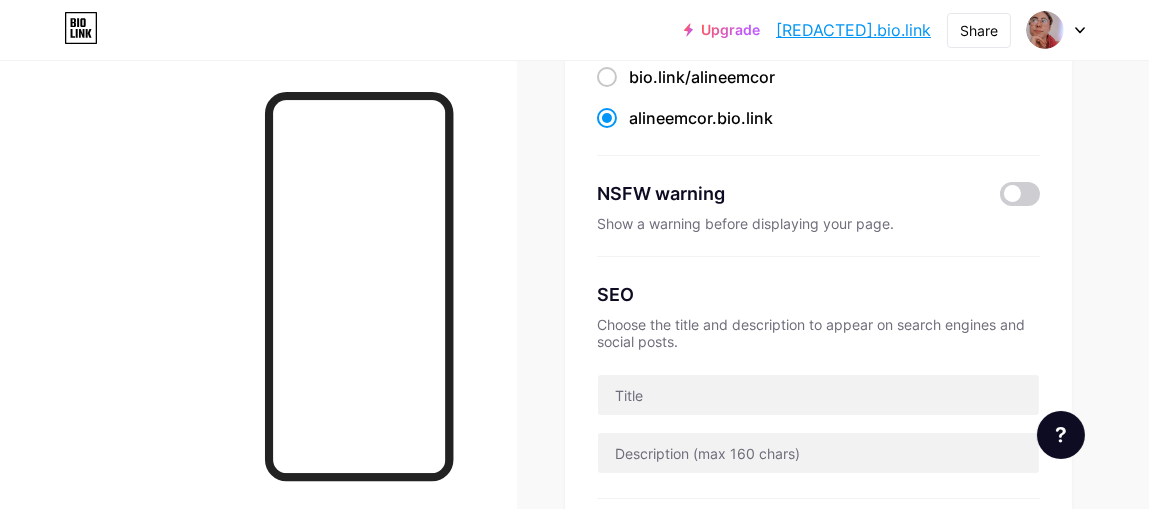 scroll, scrollTop: 199, scrollLeft: 0, axis: vertical 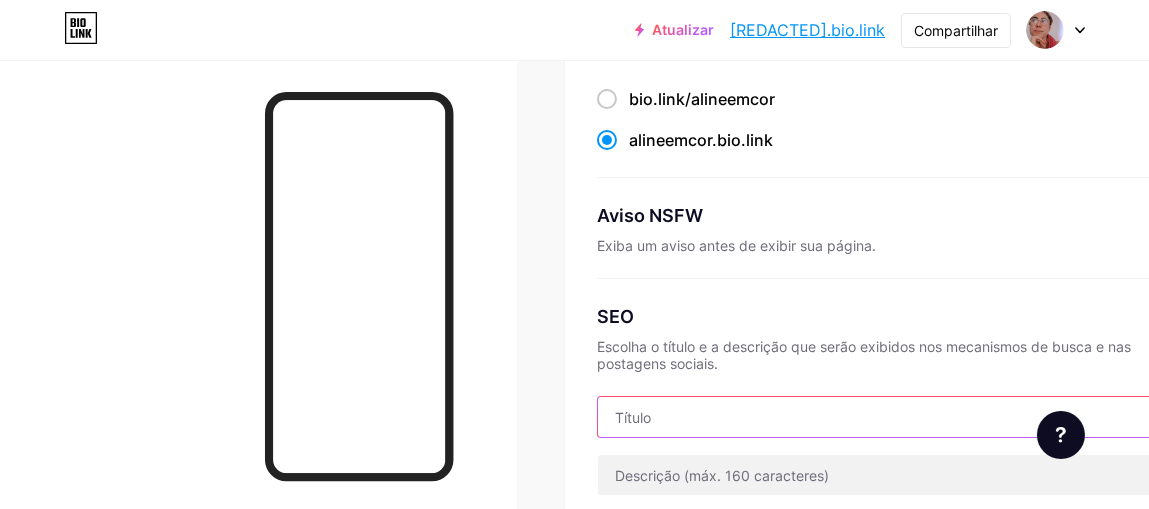 click at bounding box center (899, 417) 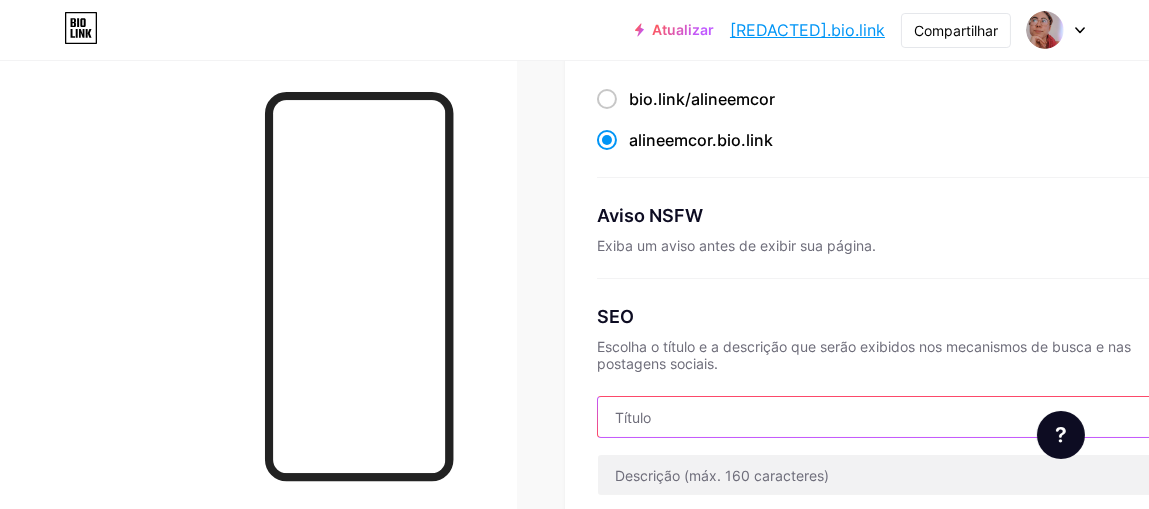 type on "a" 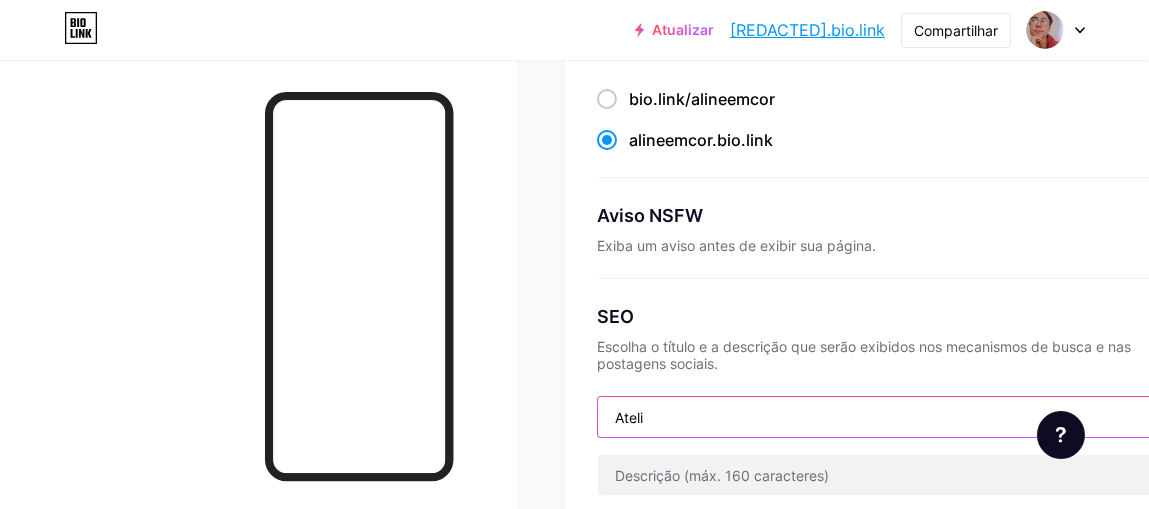 paste on "ê" 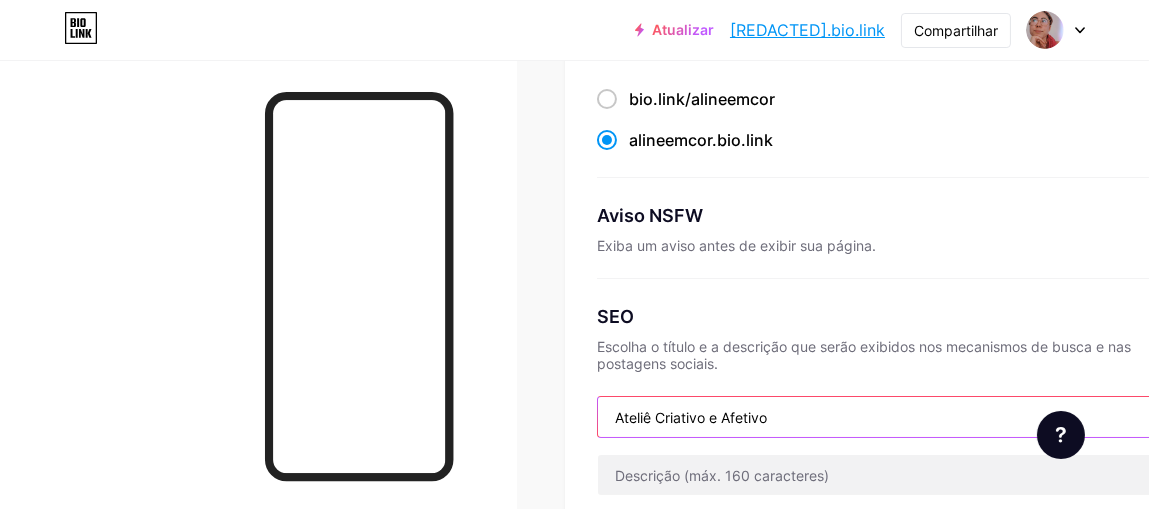 scroll, scrollTop: 299, scrollLeft: 0, axis: vertical 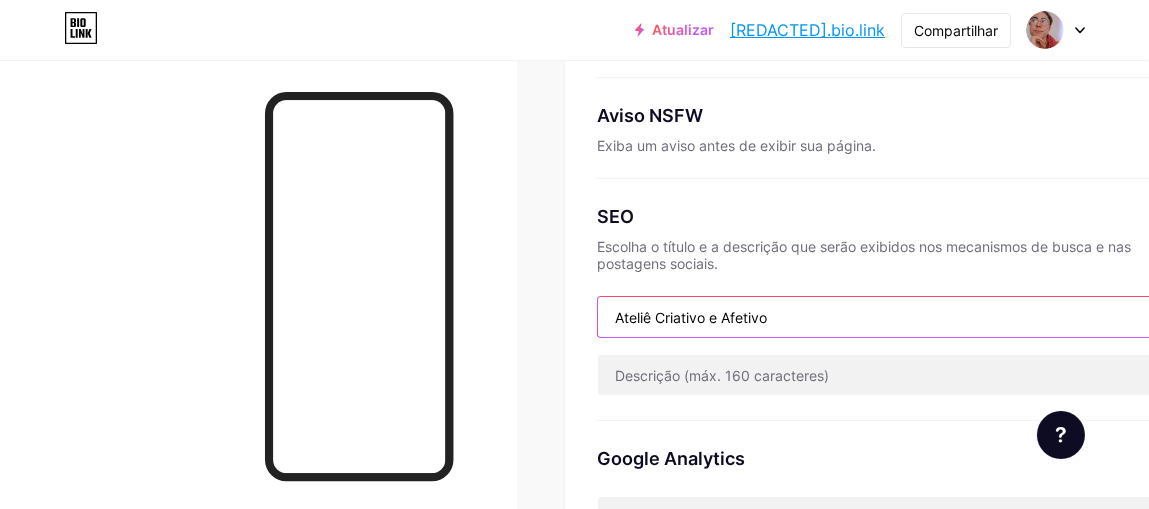 type on "Ateliê Criativo e Afetivo" 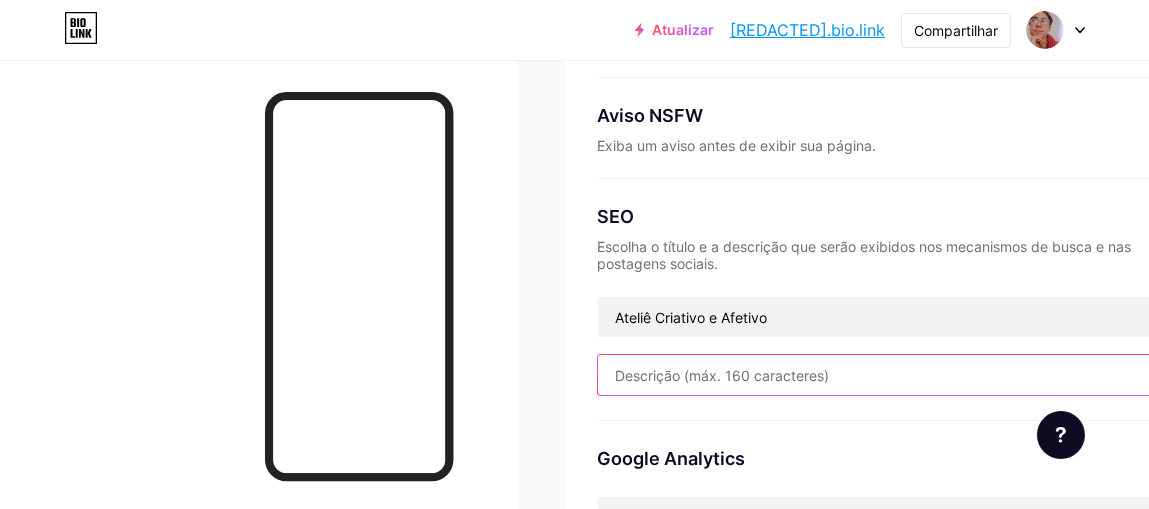 click at bounding box center (899, 375) 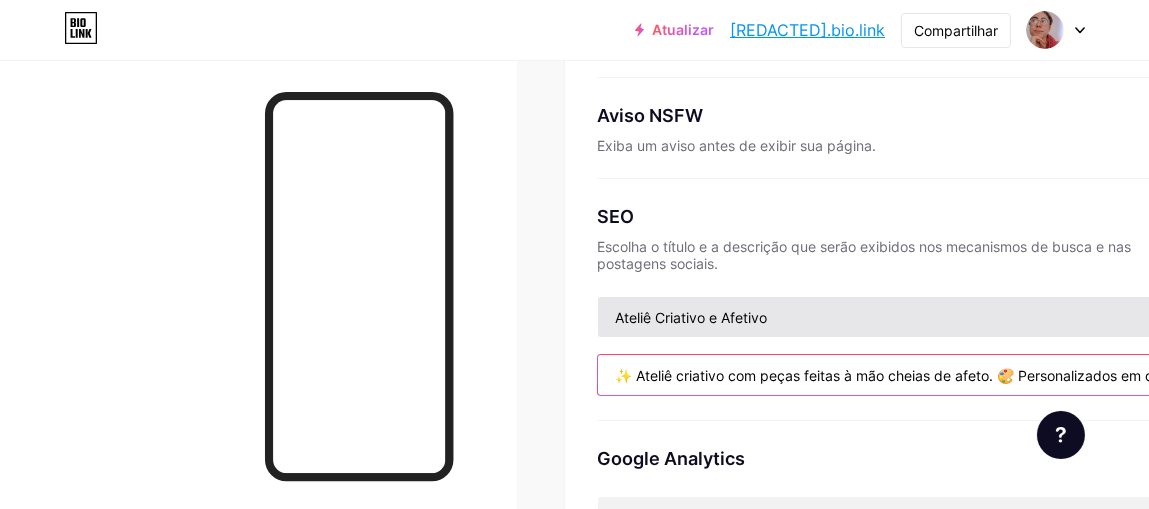 scroll, scrollTop: 299, scrollLeft: 43, axis: both 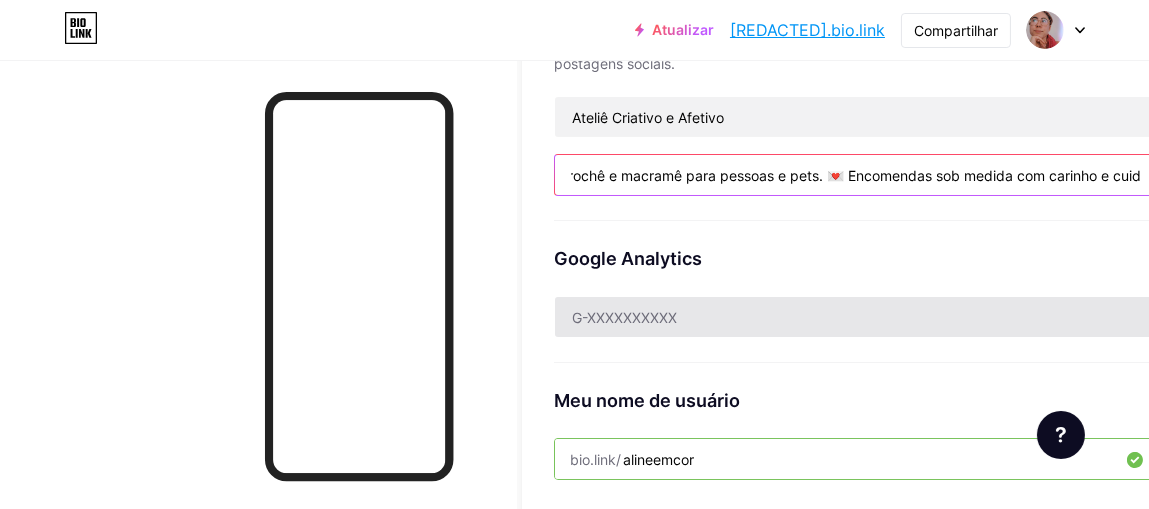 type on "✨ Ateliê criativo com peças feitas à mão cheias de afeto. 🎨 Personalizados em crochê e macramê para pessoas e pets. 💌 Encomendas sob medida com carinho e cuid" 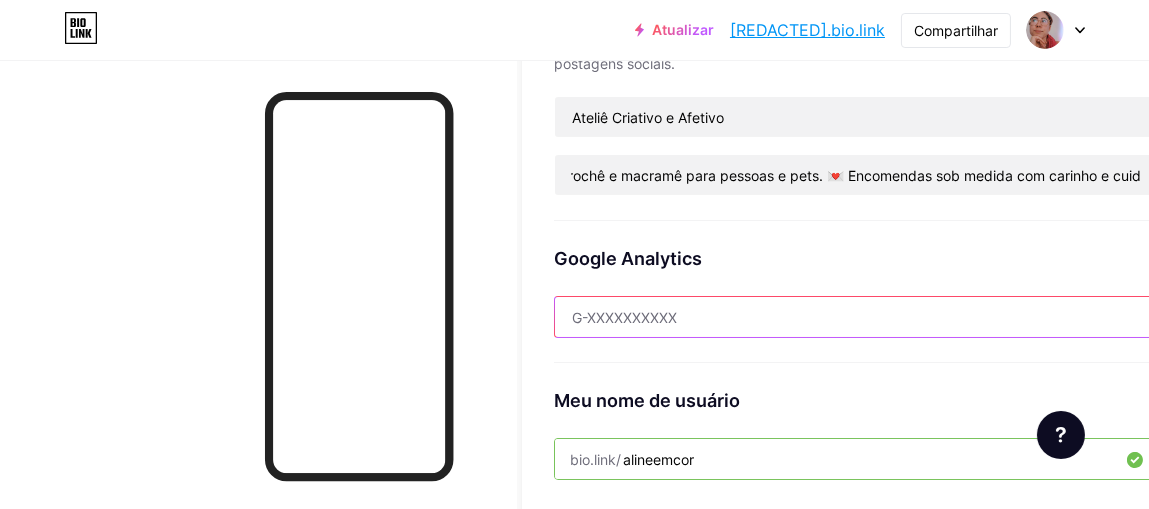 scroll, scrollTop: 0, scrollLeft: 0, axis: both 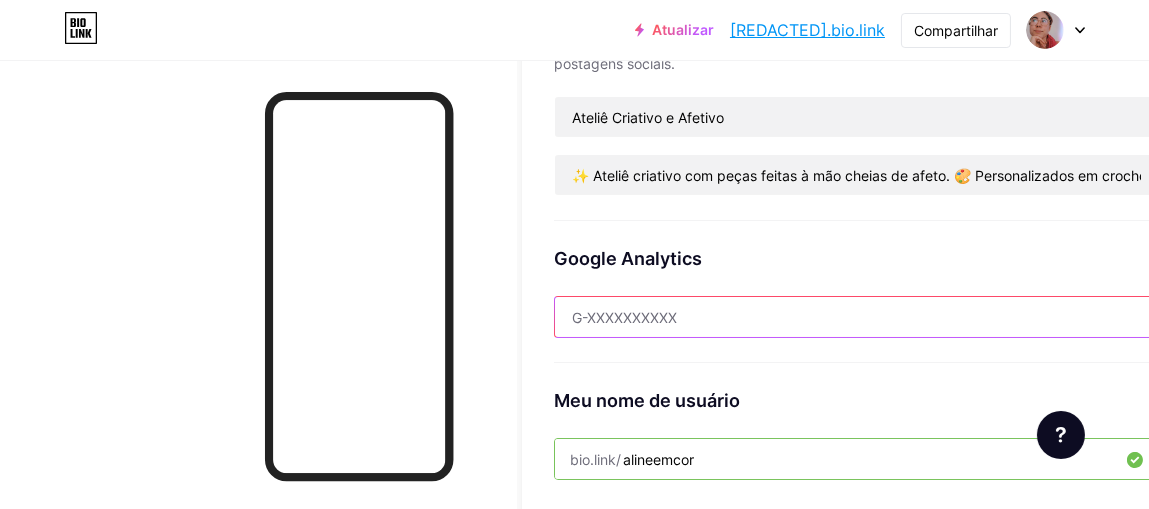click at bounding box center [856, 317] 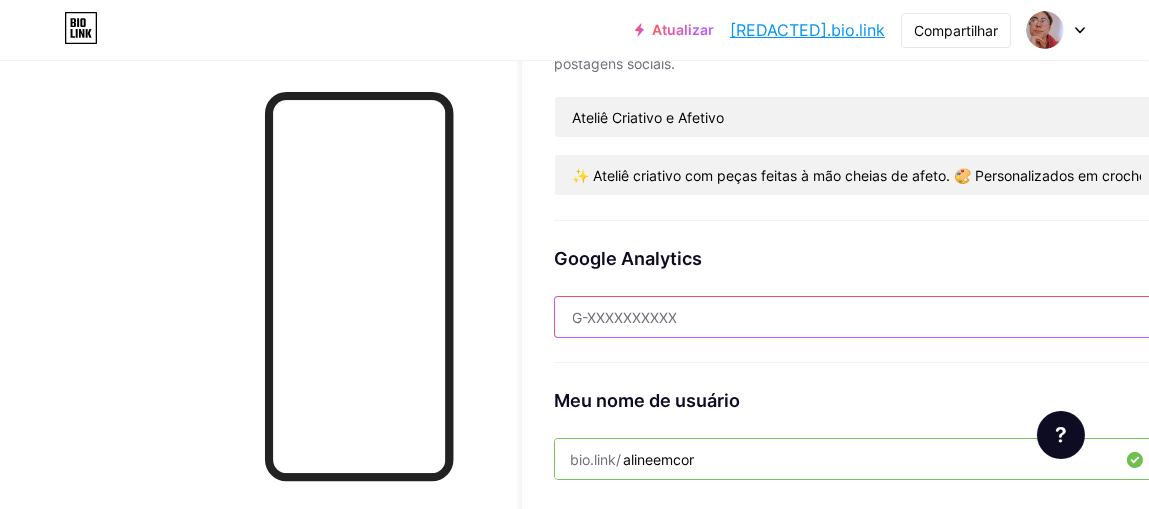 paste on "L87KE51R48" 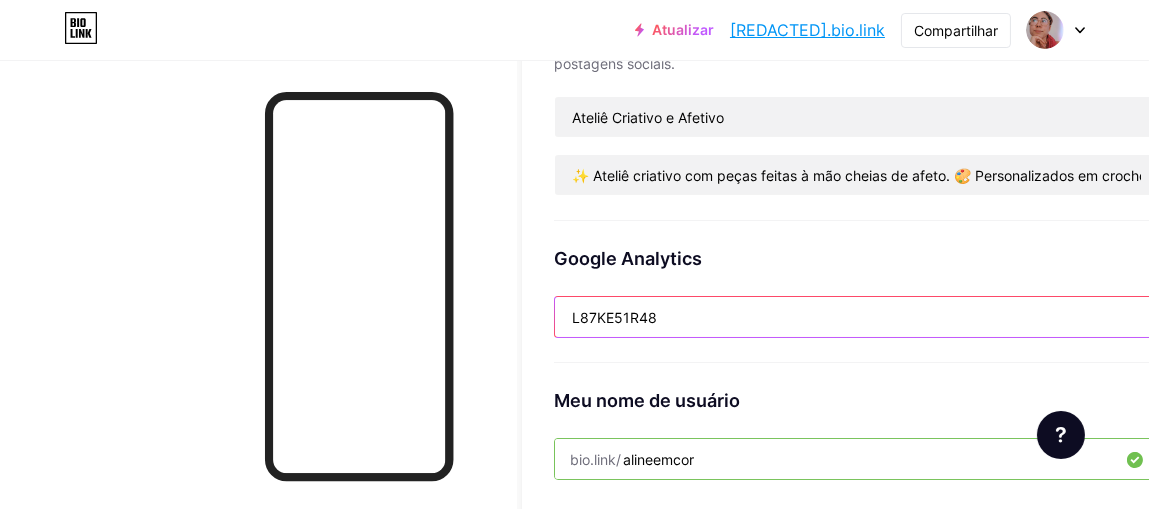 drag, startPoint x: 582, startPoint y: 317, endPoint x: 583, endPoint y: 339, distance: 22.022715 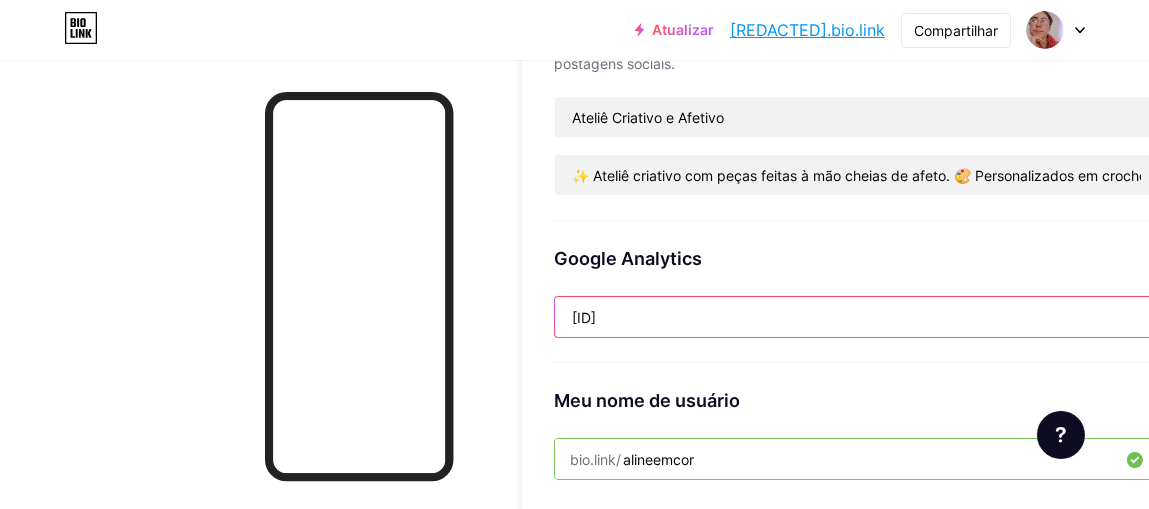 type on "[ID]" 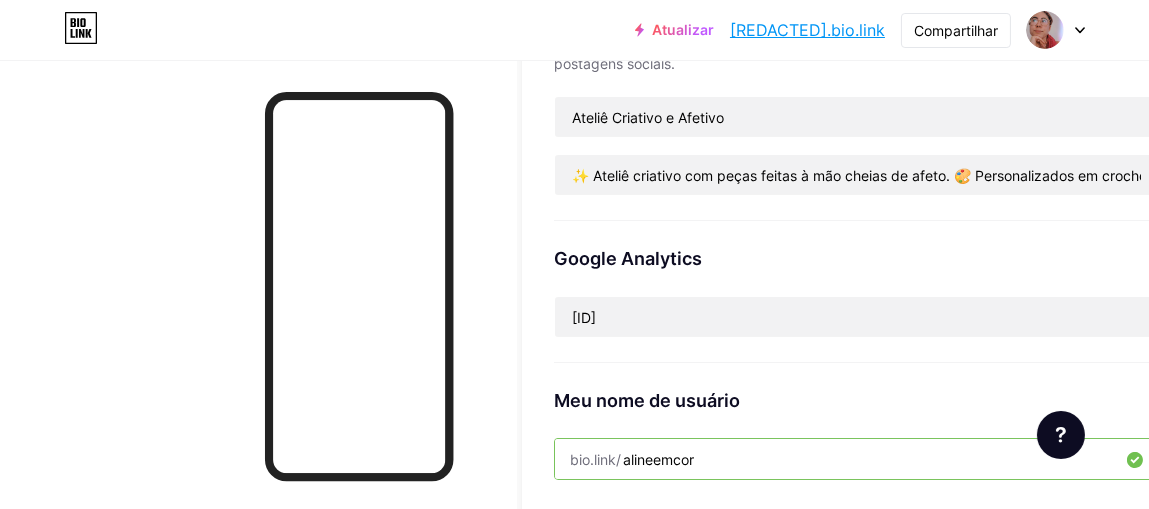 click on "Meu nome de usuário   bio.link/   alineemcor           Save" at bounding box center [856, 421] 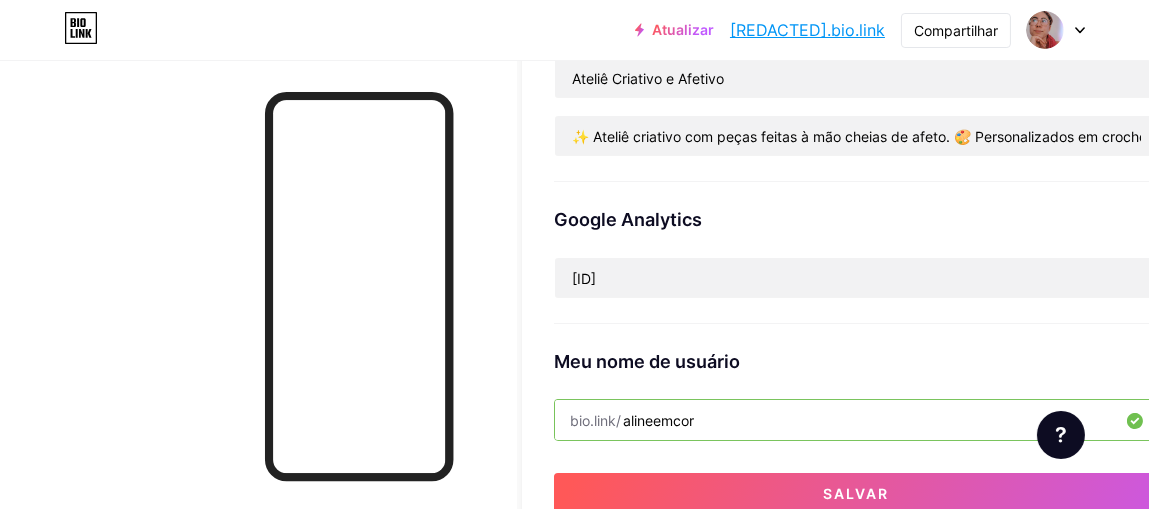 scroll, scrollTop: 599, scrollLeft: 43, axis: both 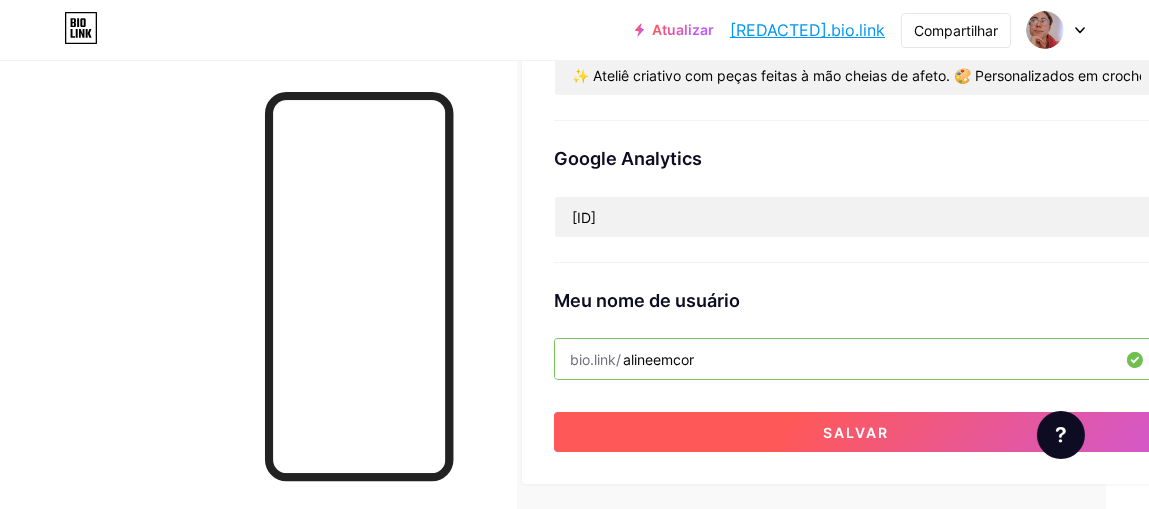type 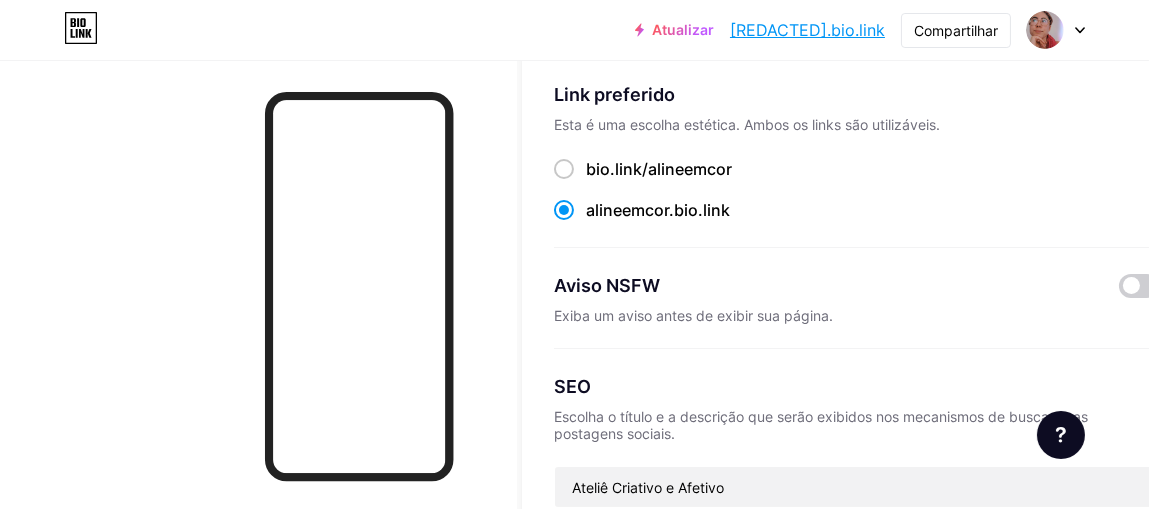 scroll, scrollTop: 0, scrollLeft: 43, axis: horizontal 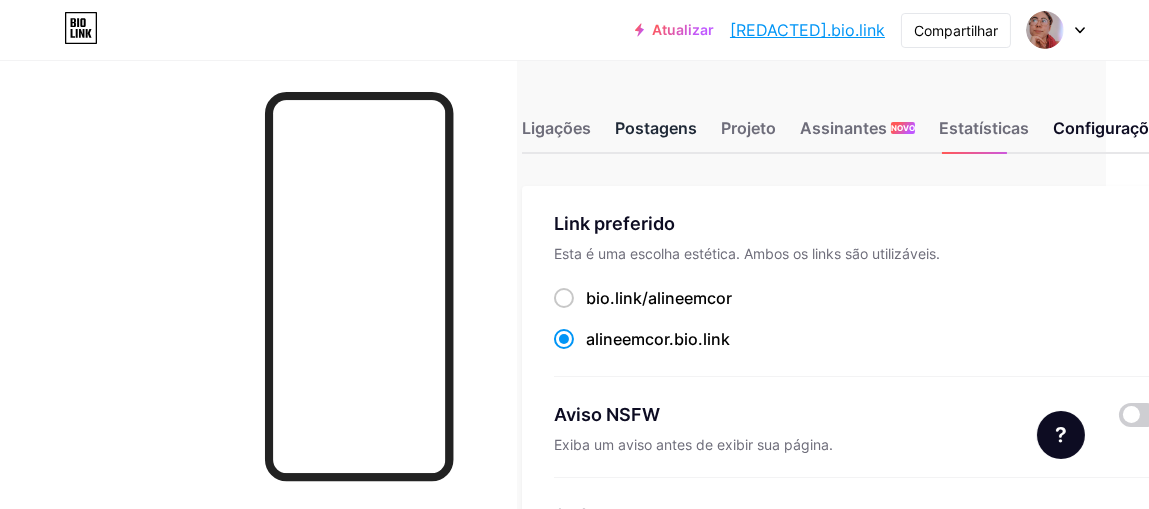 click on "Postagens" at bounding box center (656, 128) 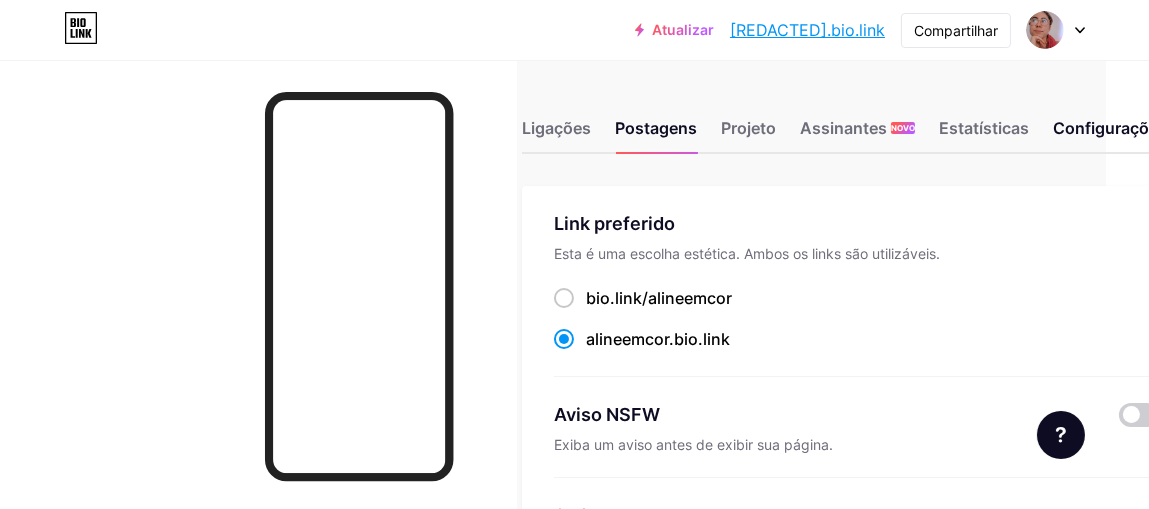 scroll, scrollTop: 0, scrollLeft: 0, axis: both 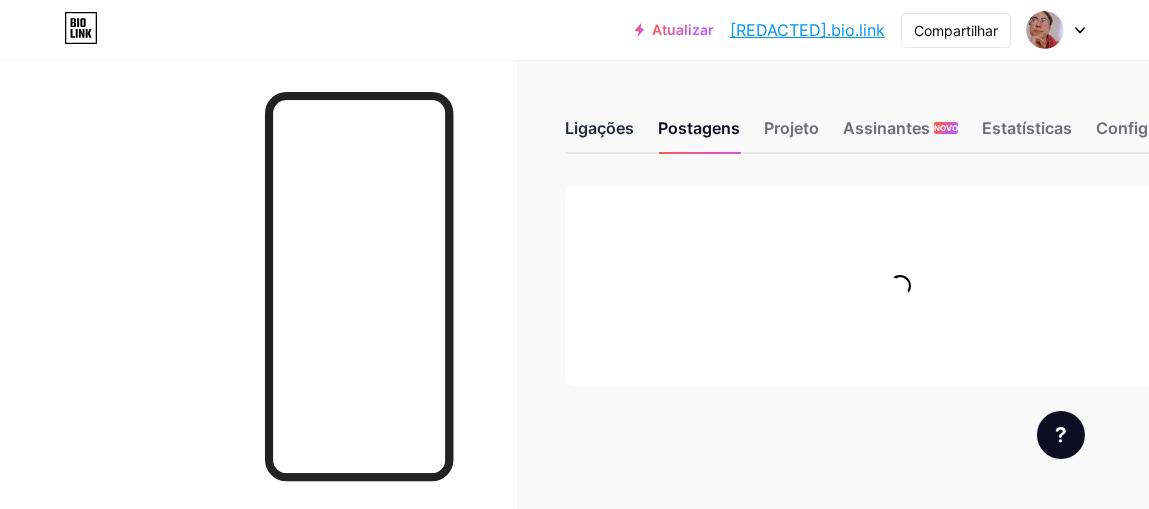 click on "Ligações" at bounding box center (599, 128) 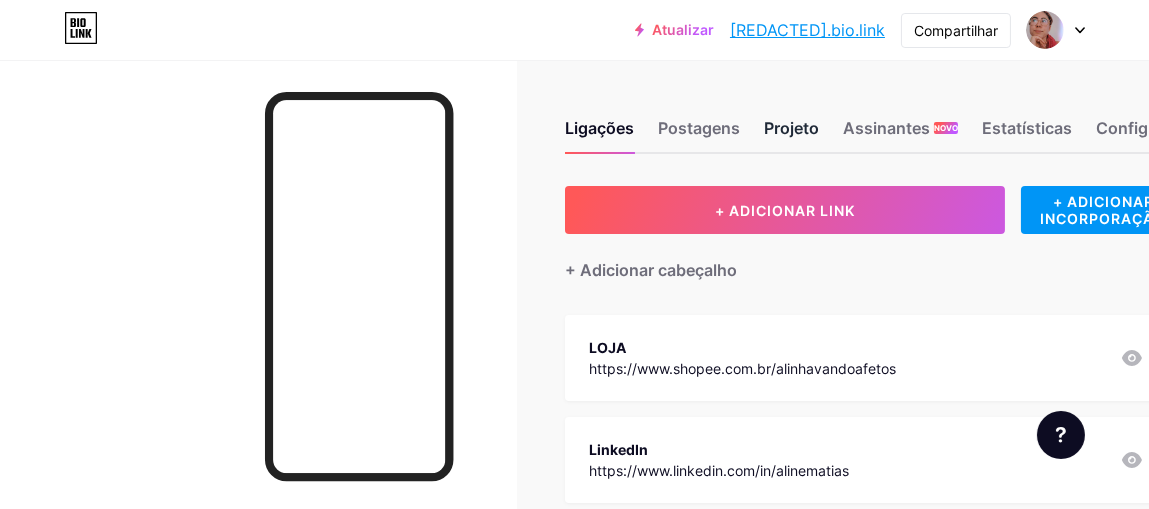 click on "Projeto" at bounding box center [791, 128] 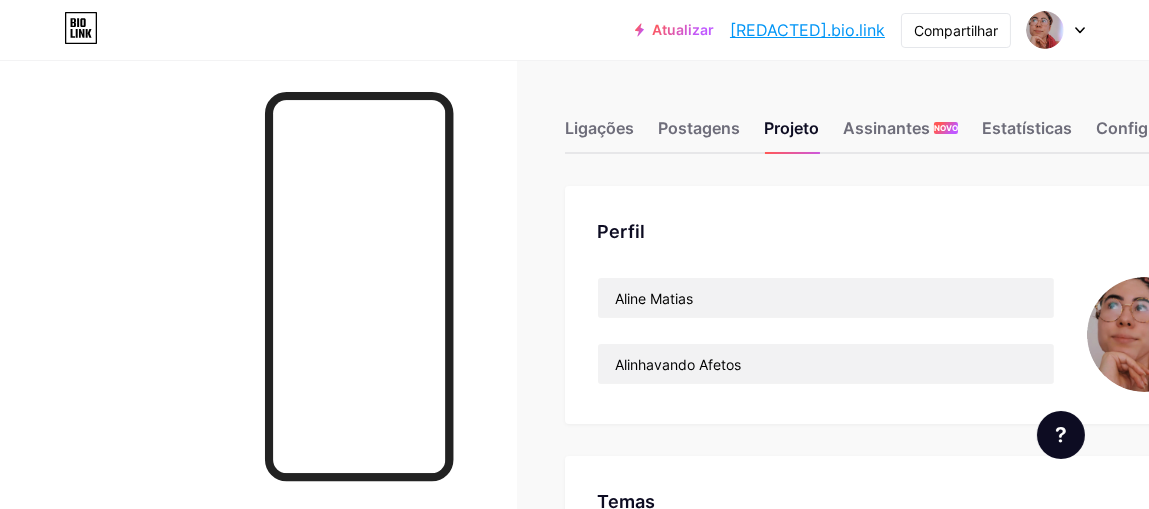 click at bounding box center [1144, 334] 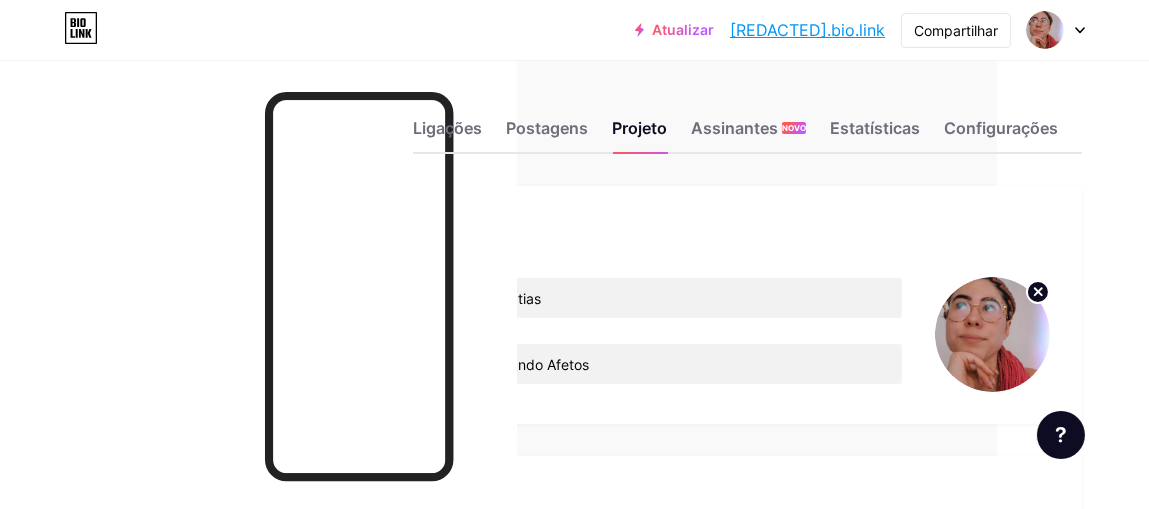 scroll, scrollTop: 0, scrollLeft: 176, axis: horizontal 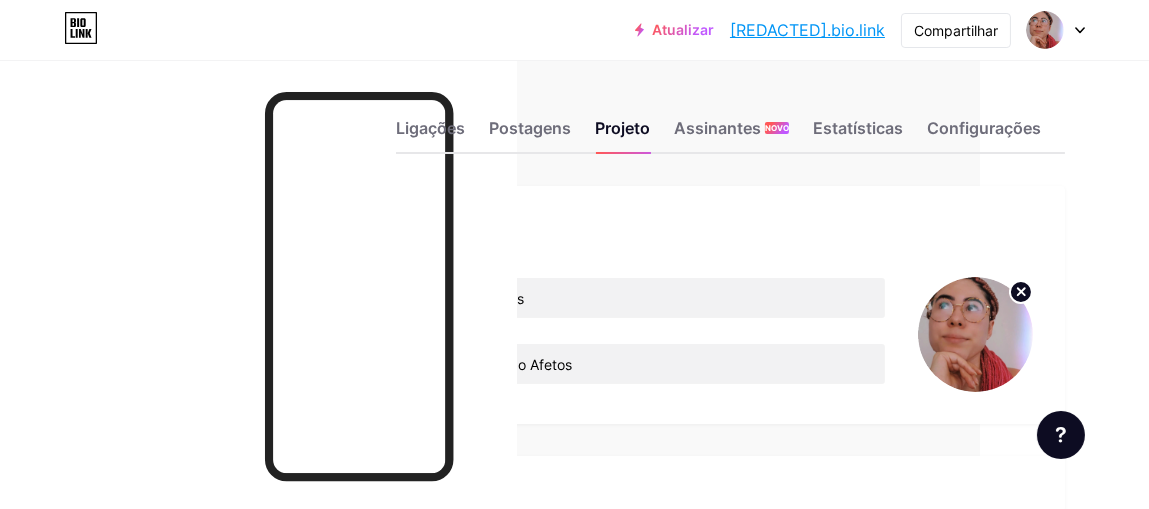 click 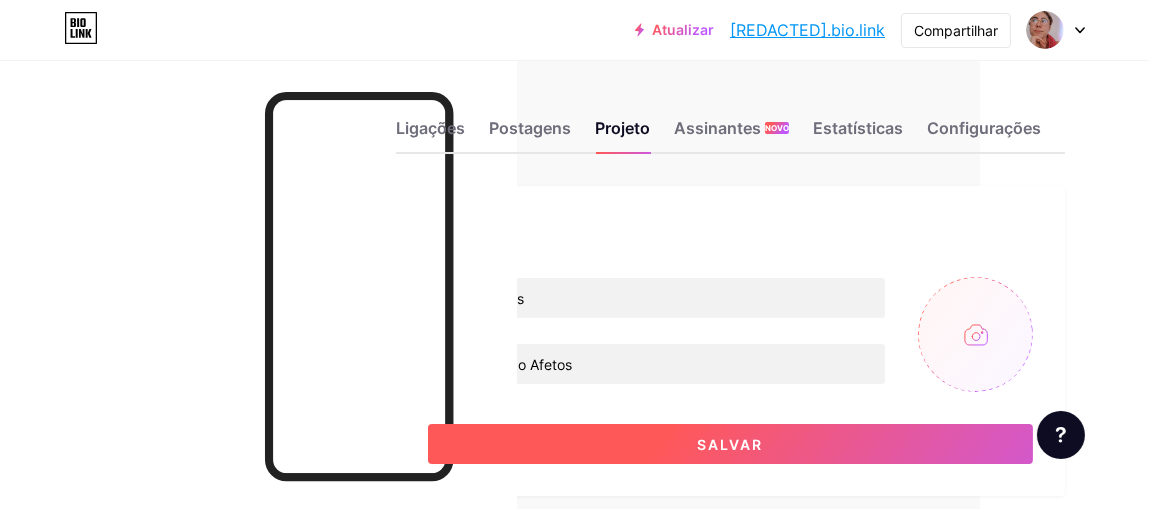type 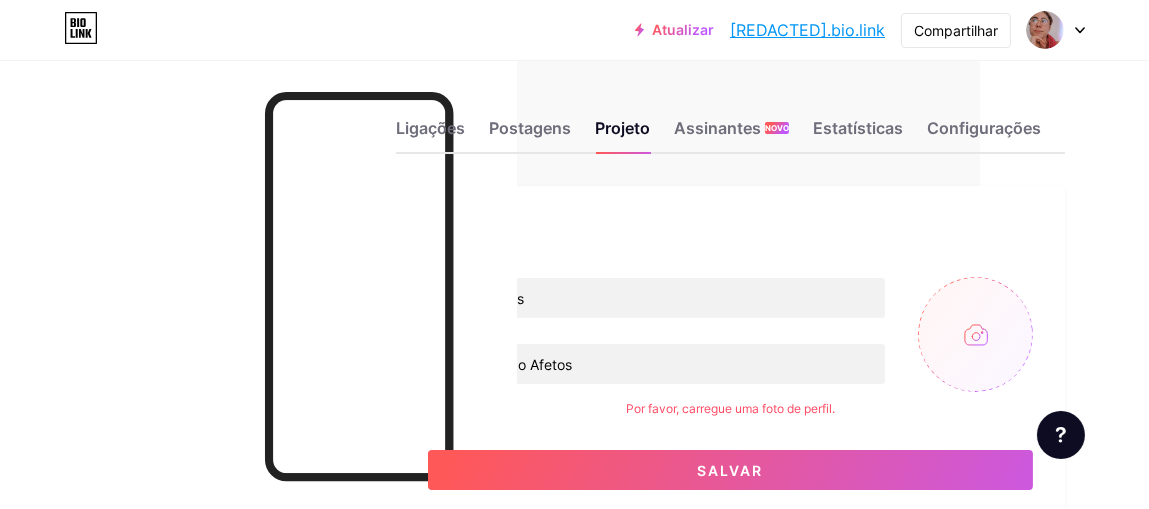 click at bounding box center [975, 334] 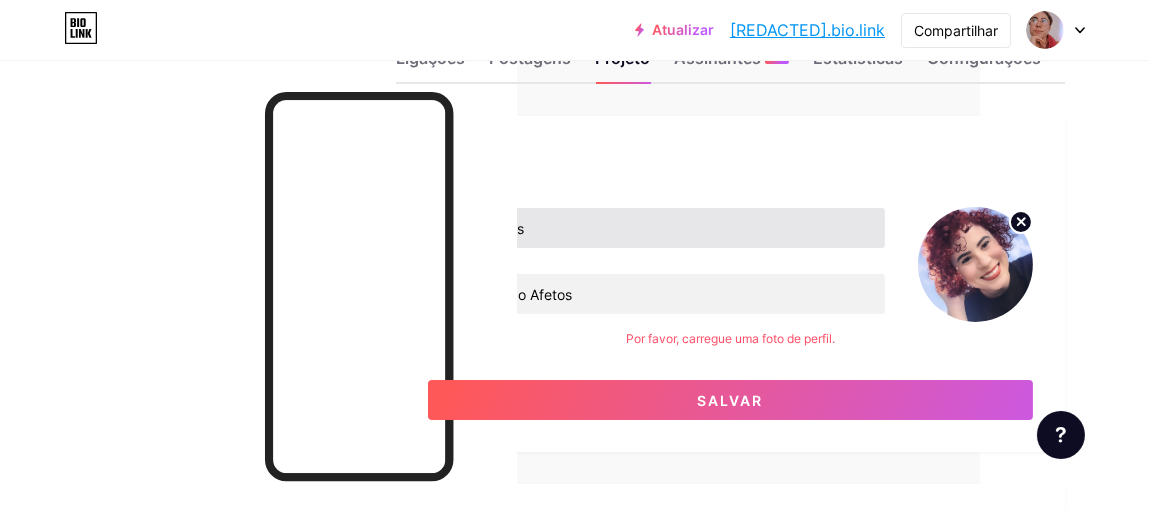 scroll, scrollTop: 99, scrollLeft: 176, axis: both 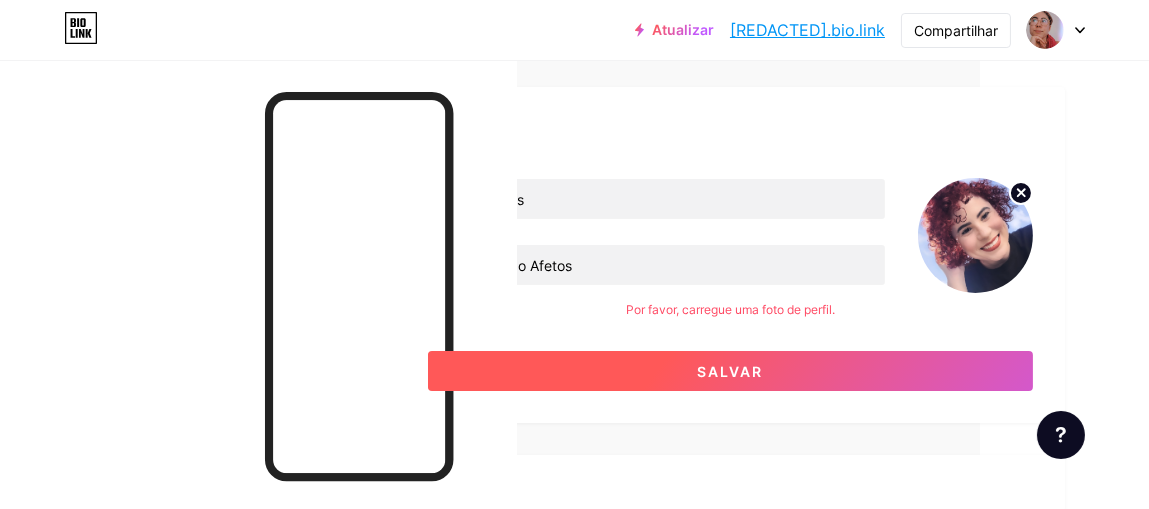 click on "Salvar" at bounding box center (730, 371) 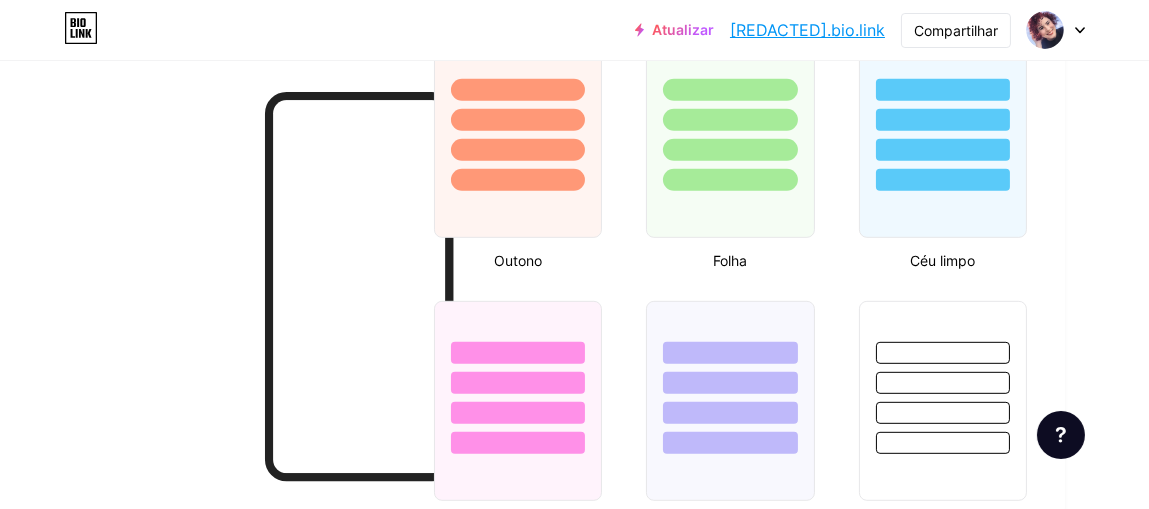 scroll, scrollTop: 1799, scrollLeft: 176, axis: both 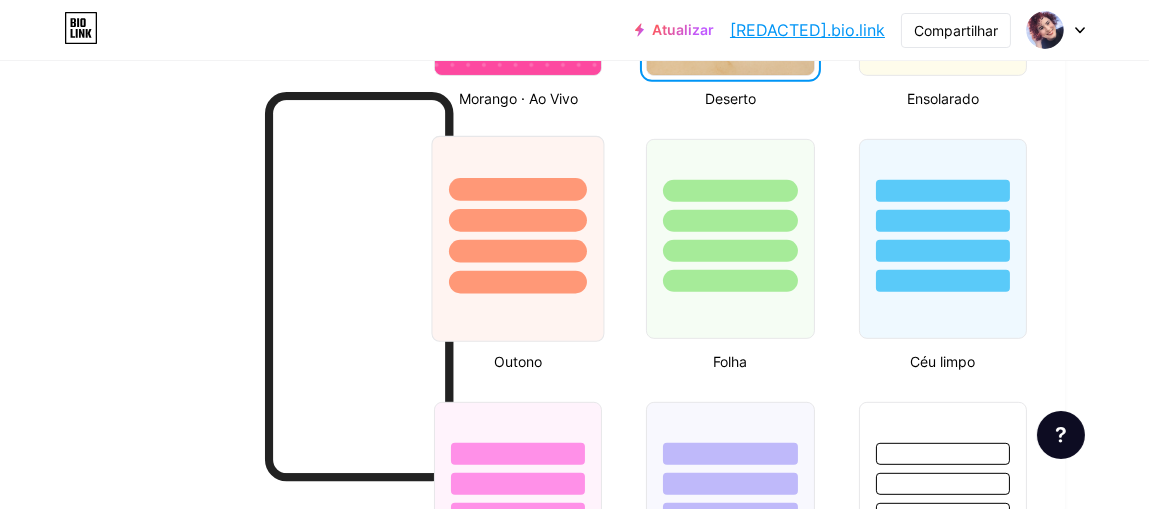 click at bounding box center [518, 239] 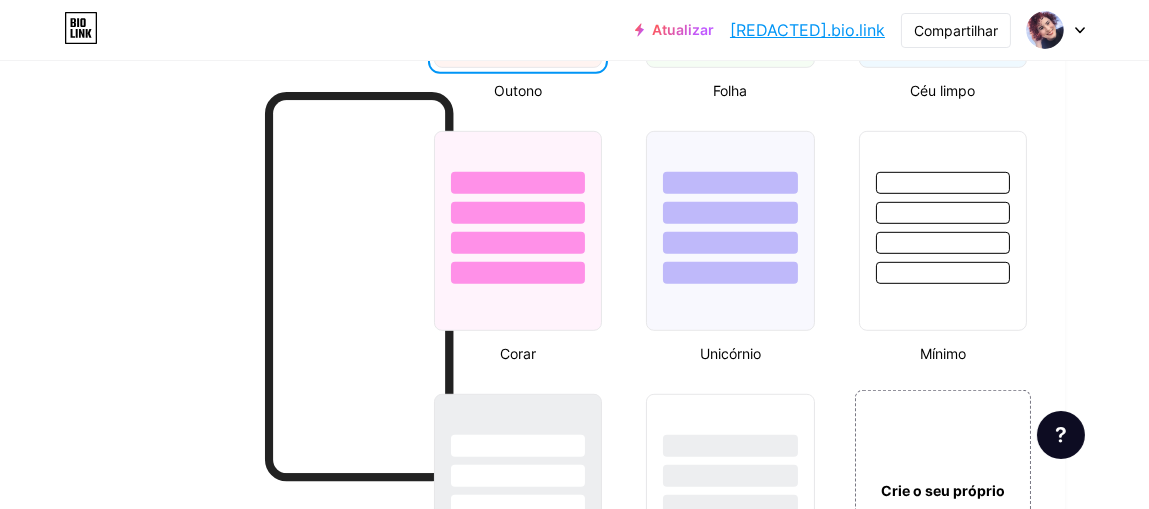 scroll, scrollTop: 2100, scrollLeft: 176, axis: both 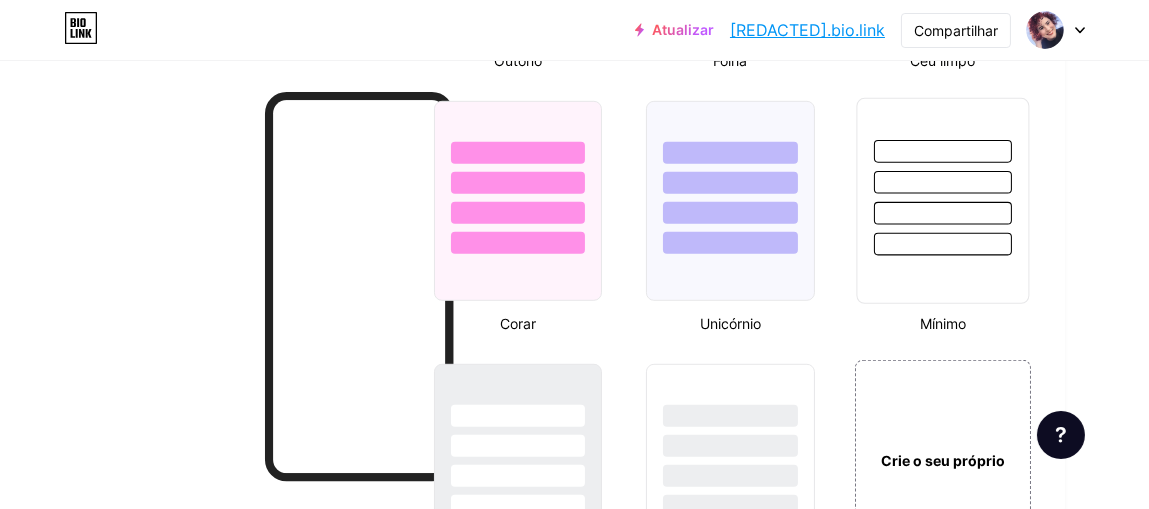 click at bounding box center [942, 201] 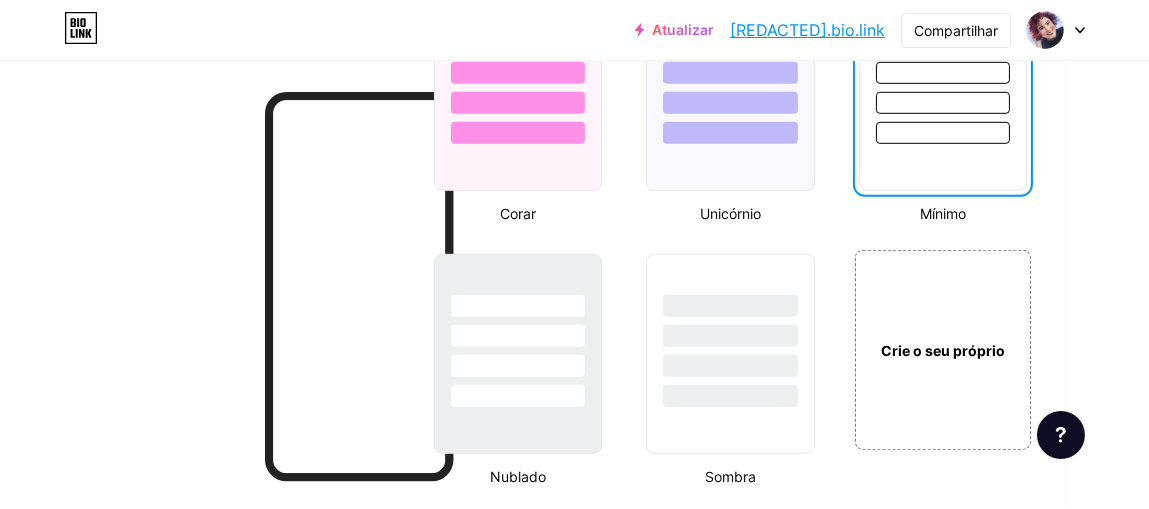 scroll, scrollTop: 2209, scrollLeft: 176, axis: both 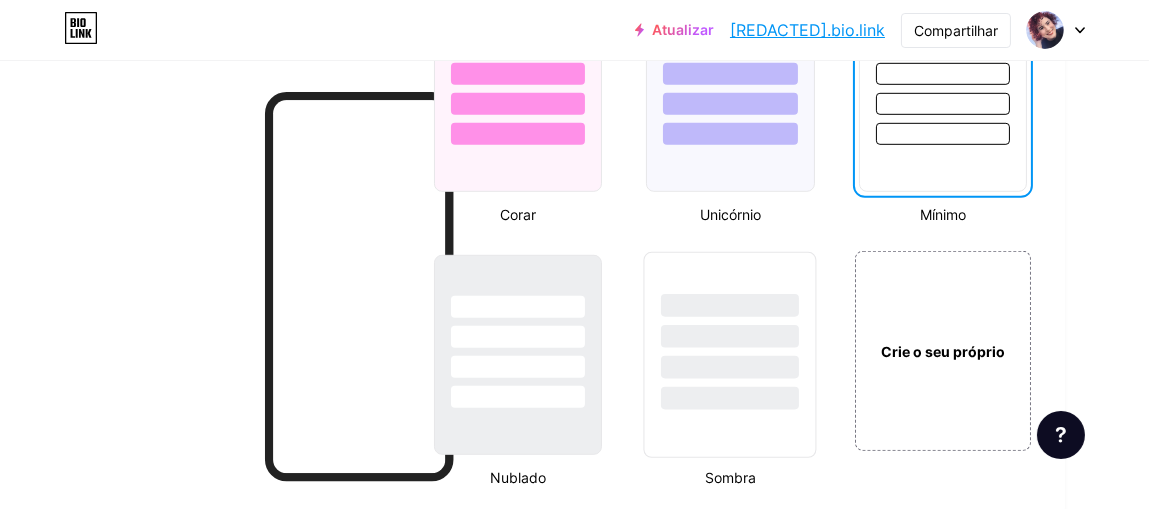 click at bounding box center (730, 331) 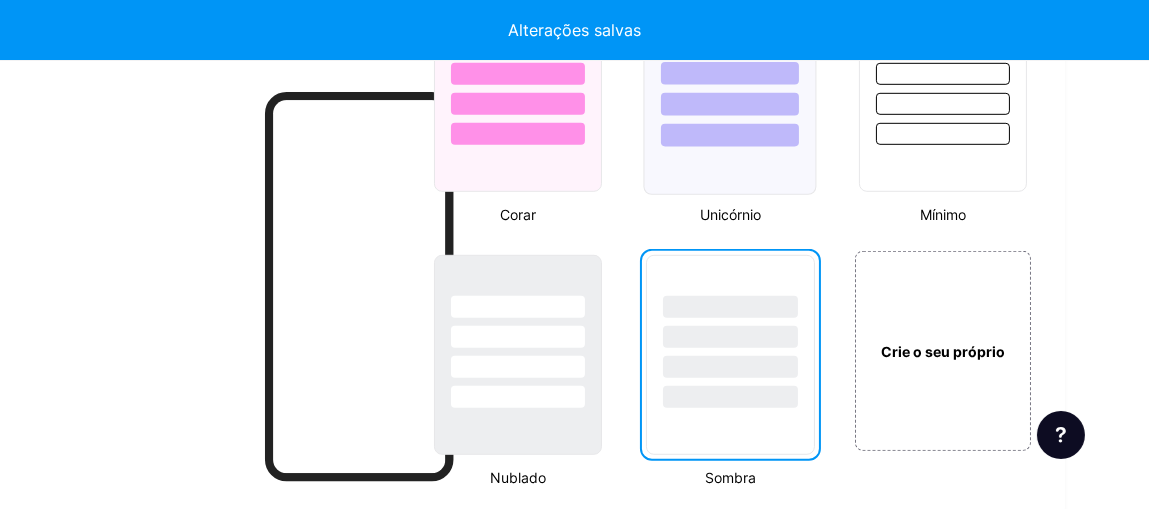 click at bounding box center [730, 92] 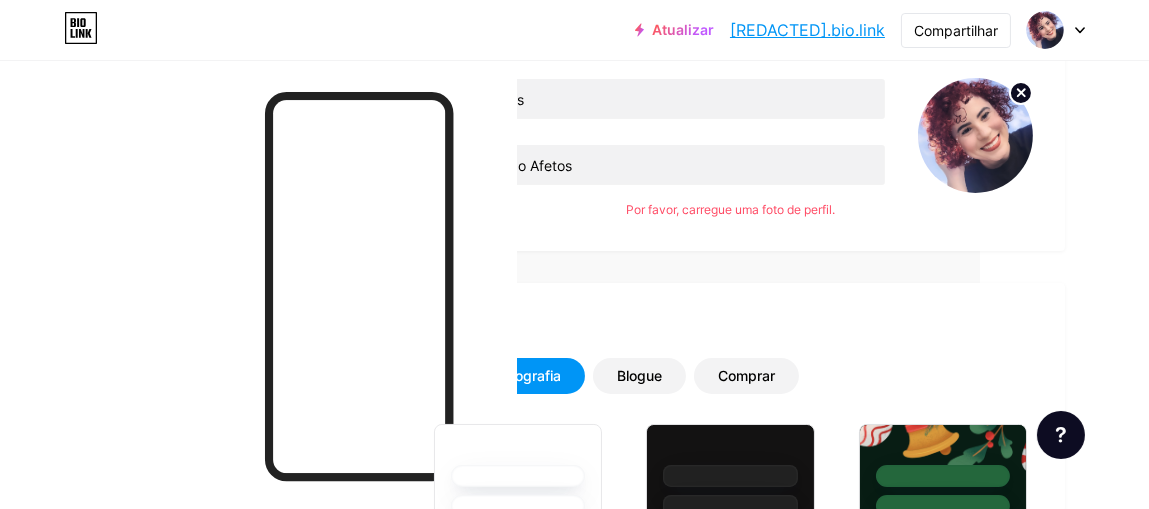 scroll, scrollTop: 0, scrollLeft: 176, axis: horizontal 